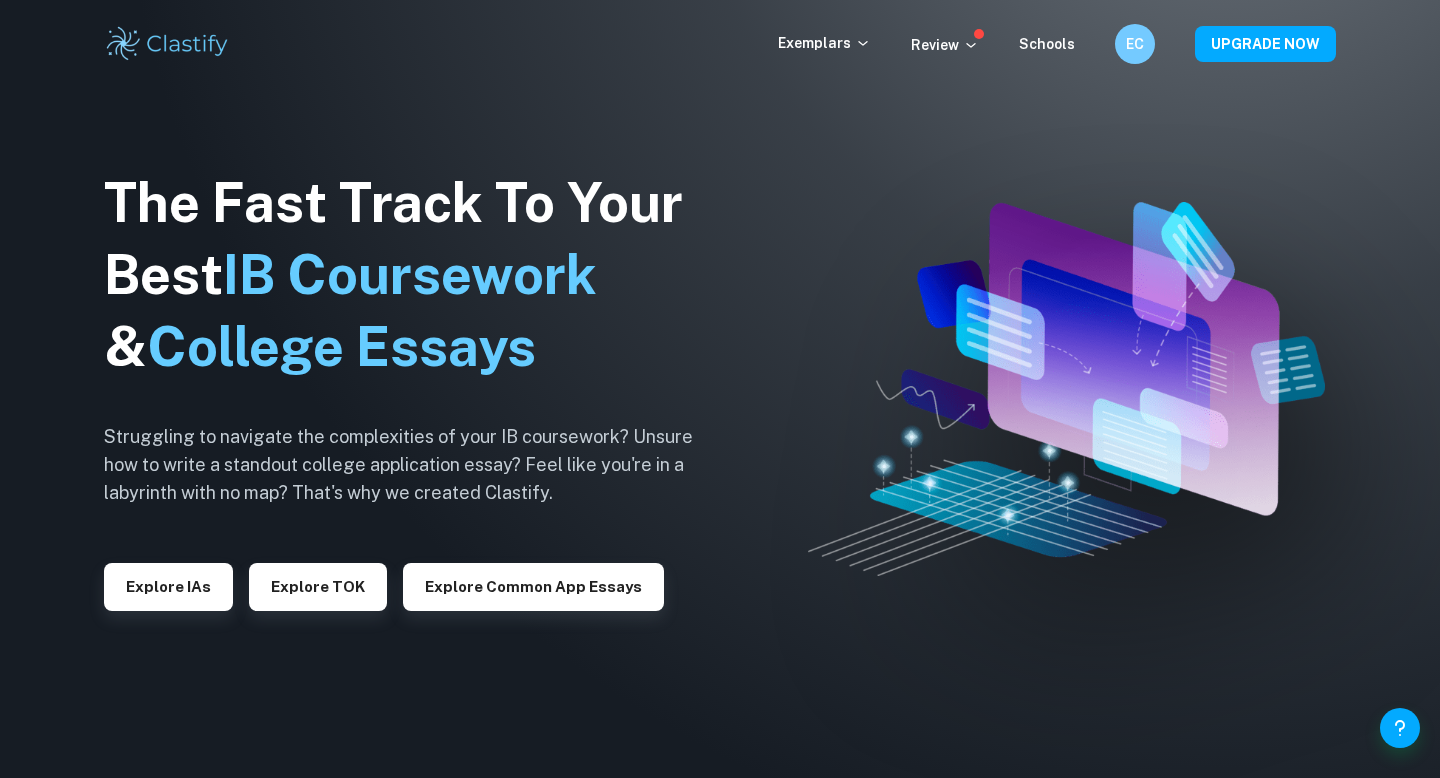 scroll, scrollTop: 0, scrollLeft: 0, axis: both 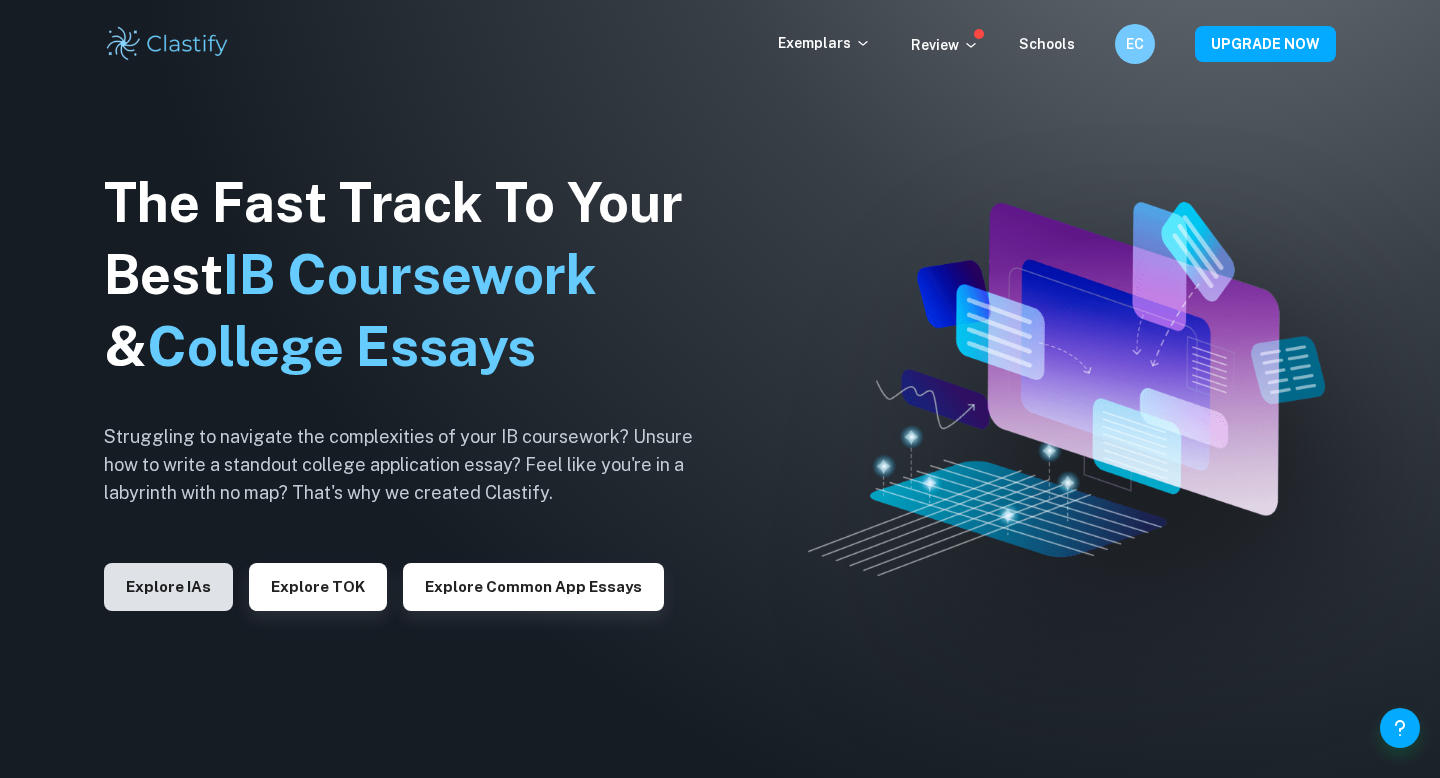 click on "Explore IAs" at bounding box center [168, 587] 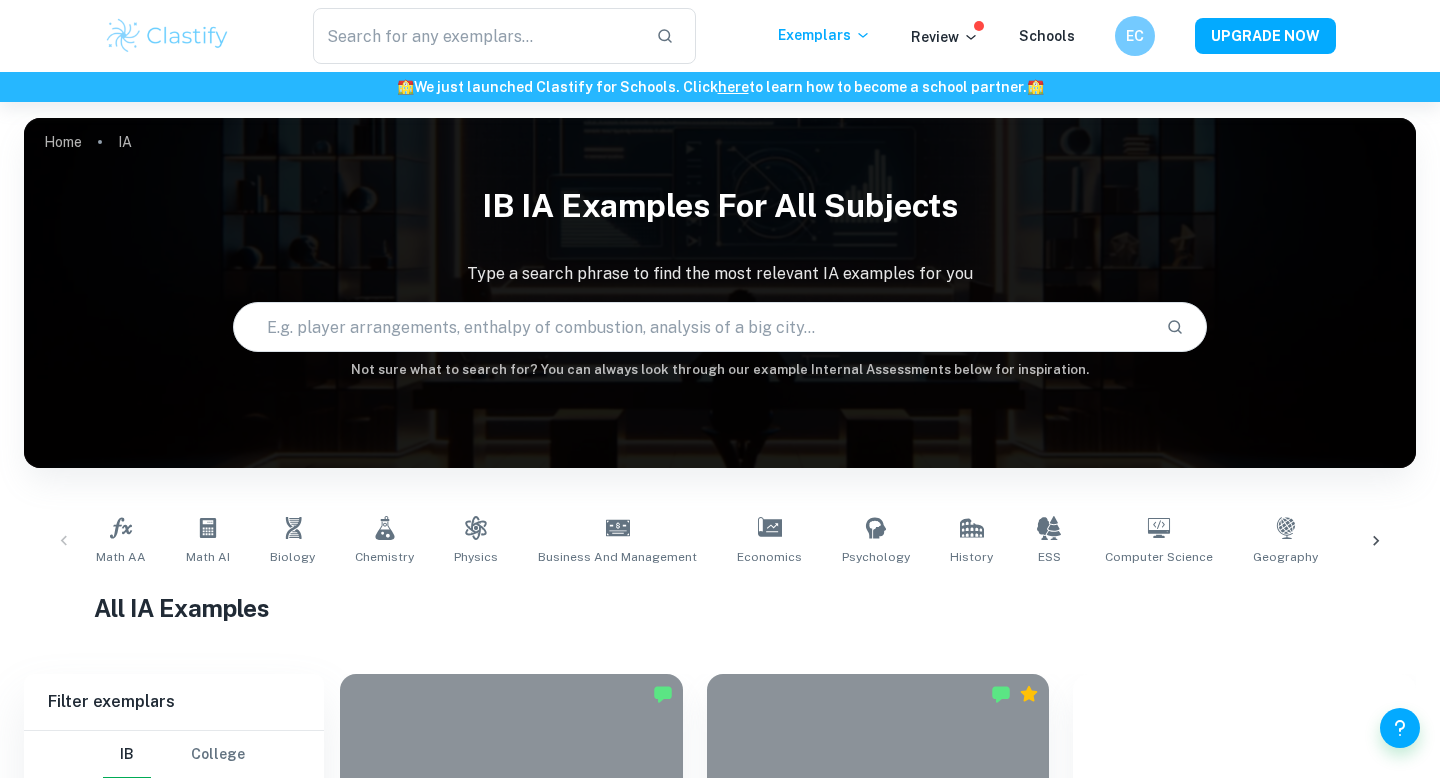 click at bounding box center (167, 36) 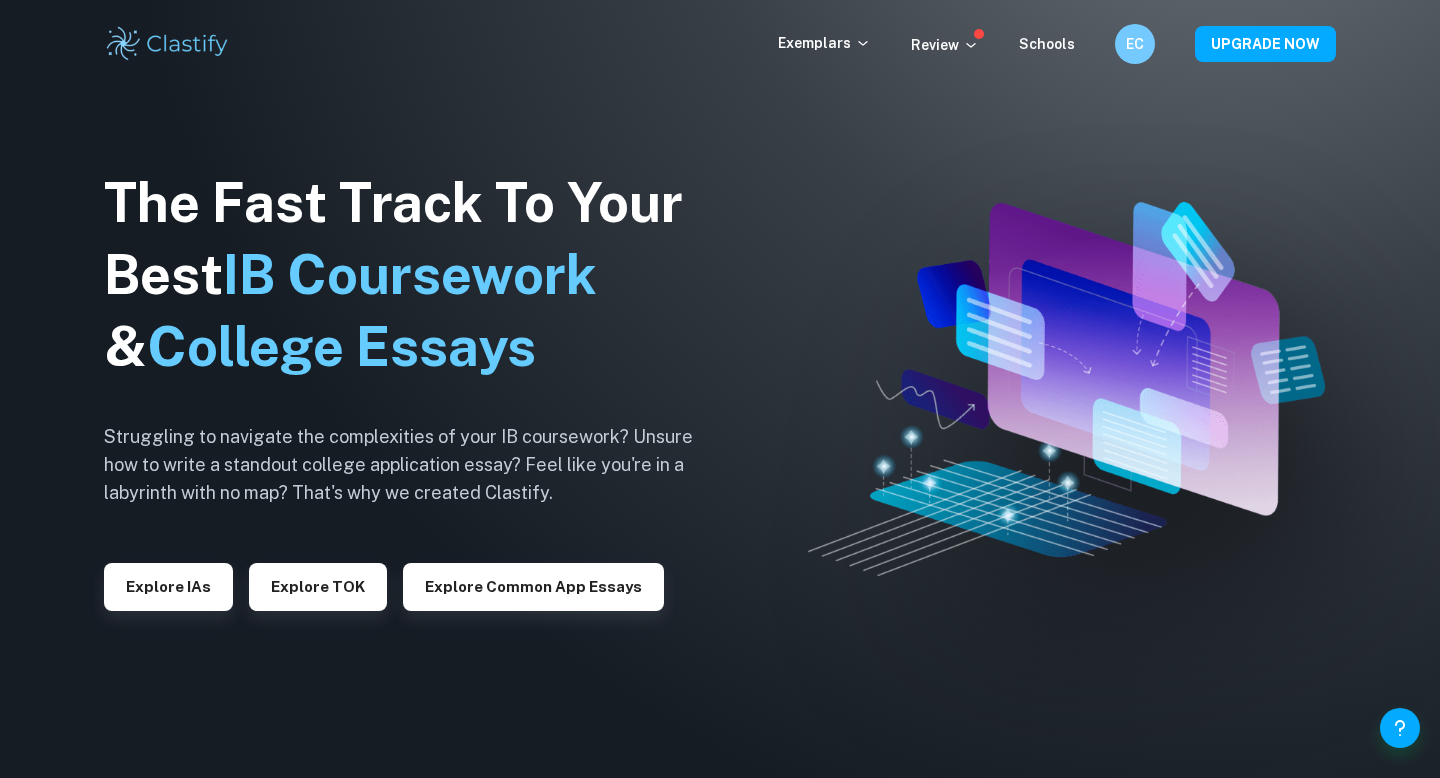 click on "Exemplars Review Schools EC UPGRADE NOW" at bounding box center [720, 44] 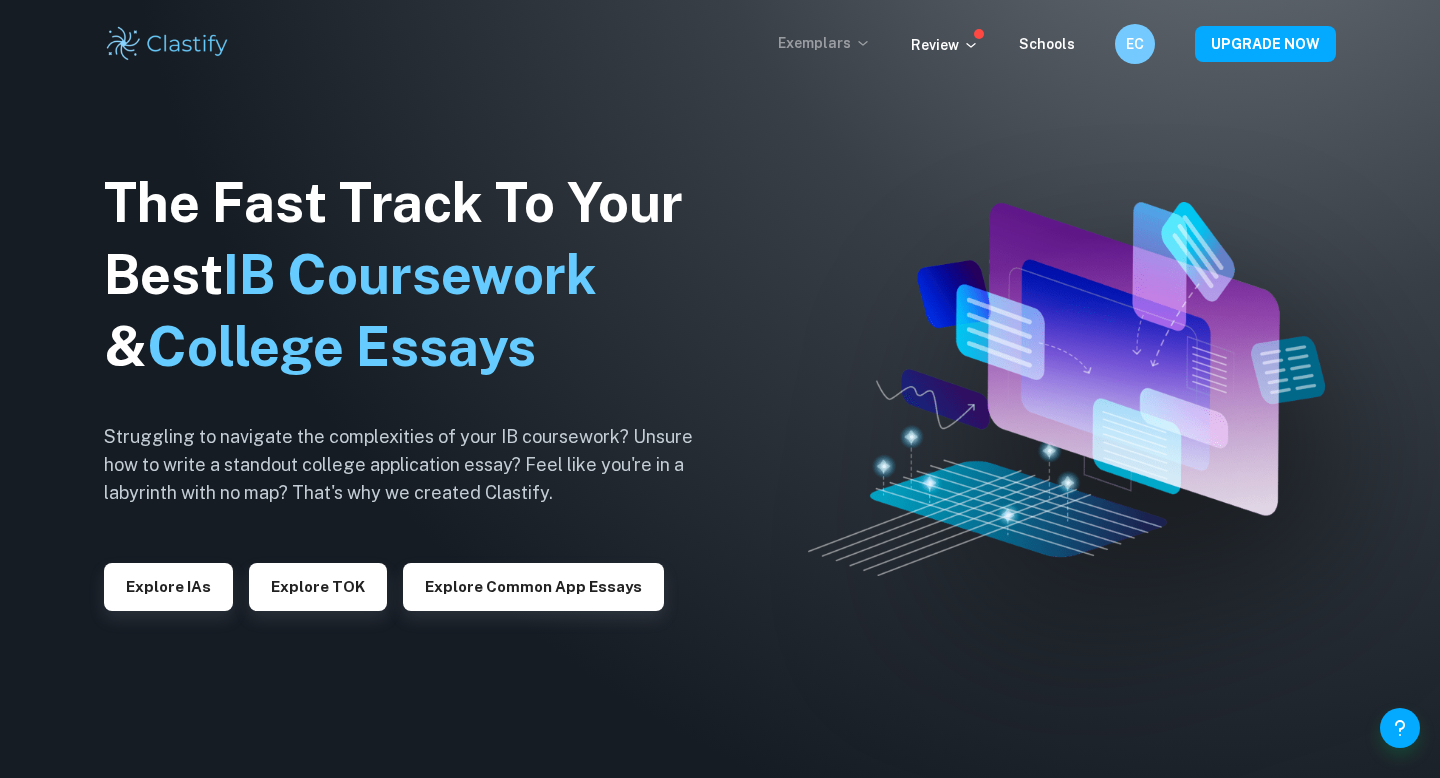 click on "Exemplars" at bounding box center (824, 43) 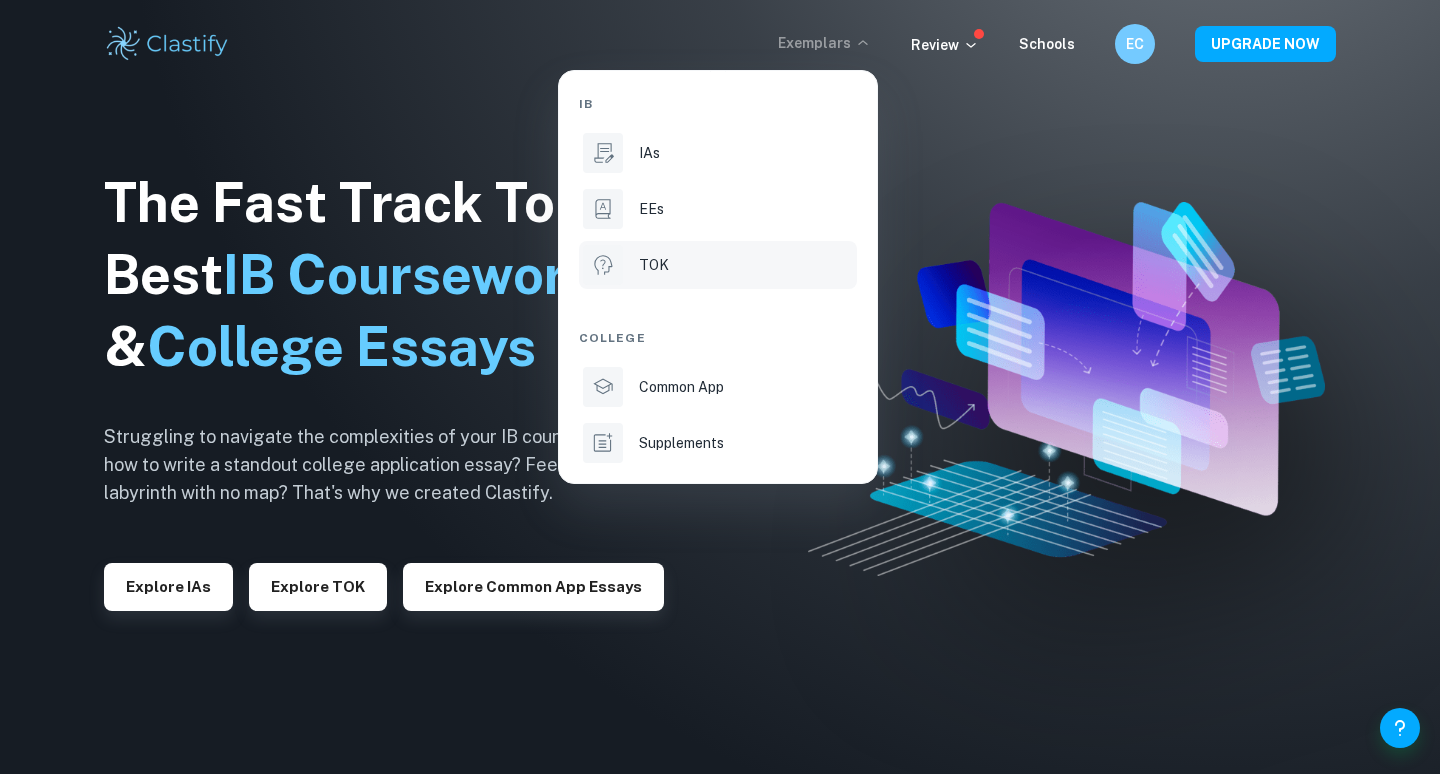 scroll, scrollTop: 0, scrollLeft: 0, axis: both 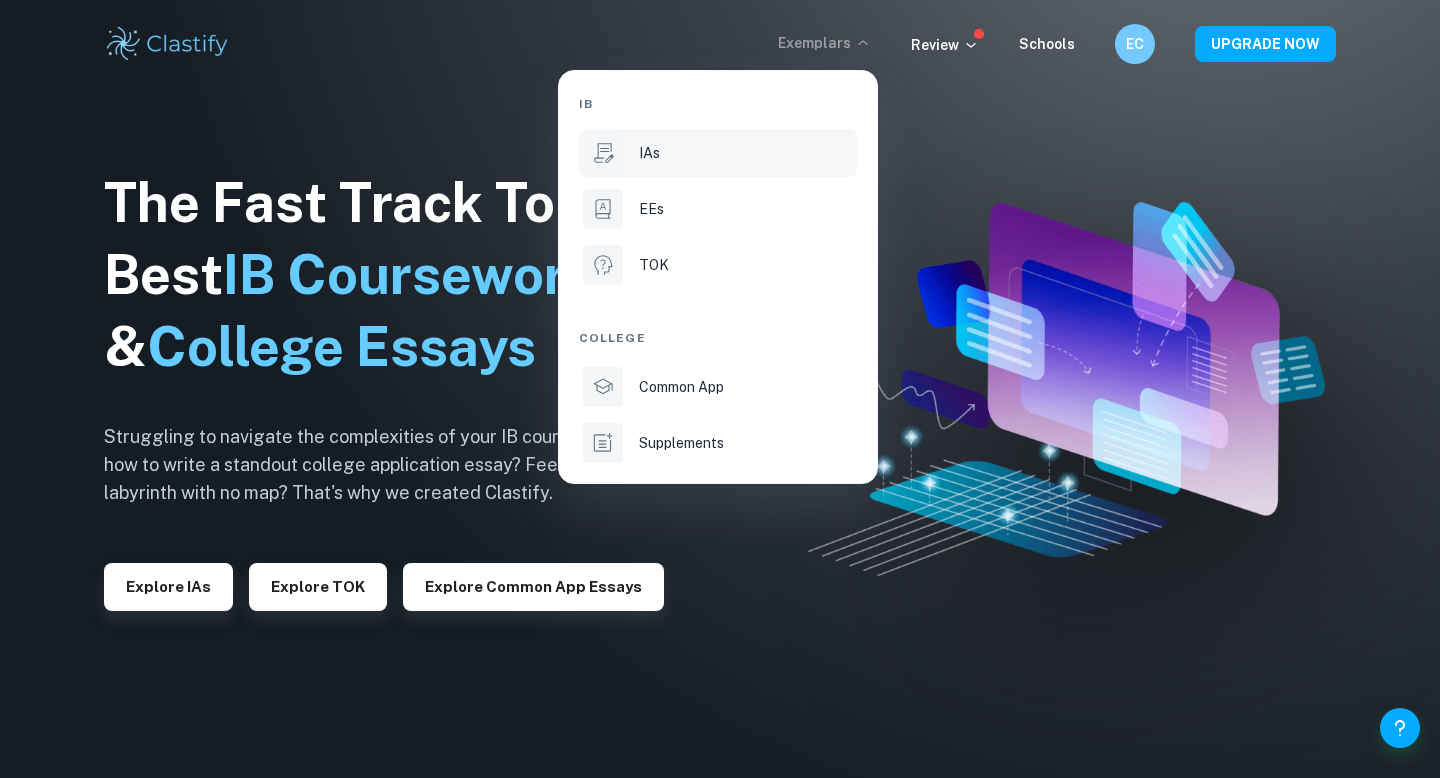 click on "IAs" at bounding box center (746, 153) 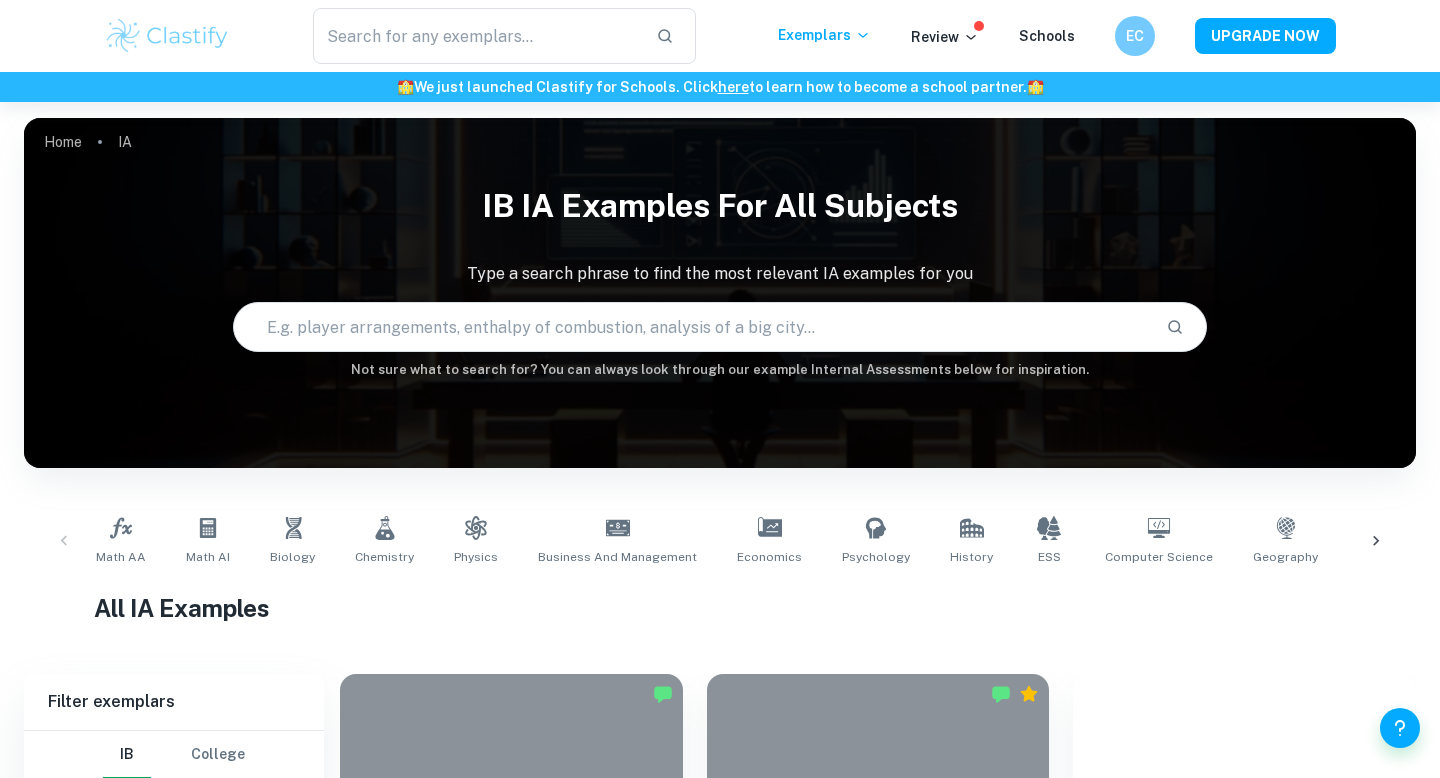 click at bounding box center (692, 327) 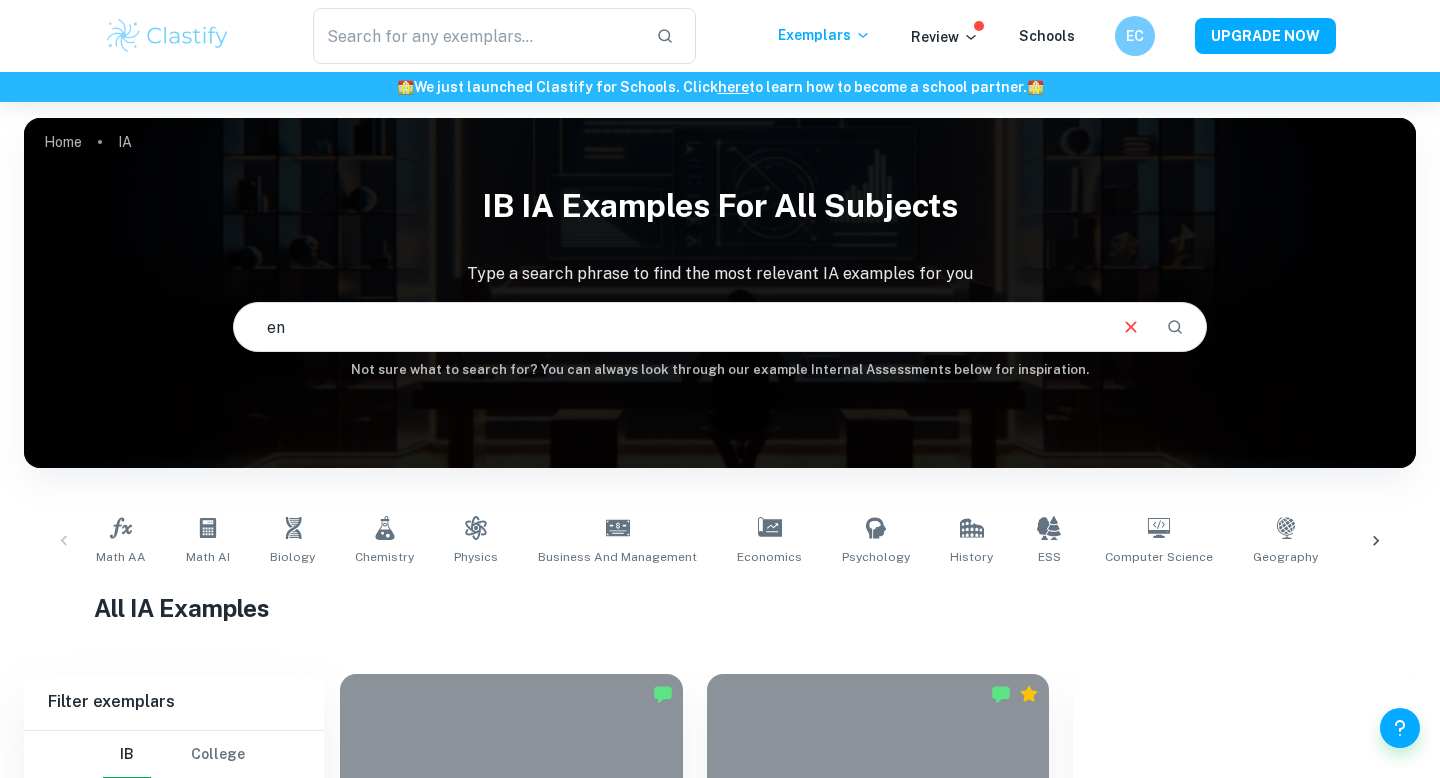 type on "e" 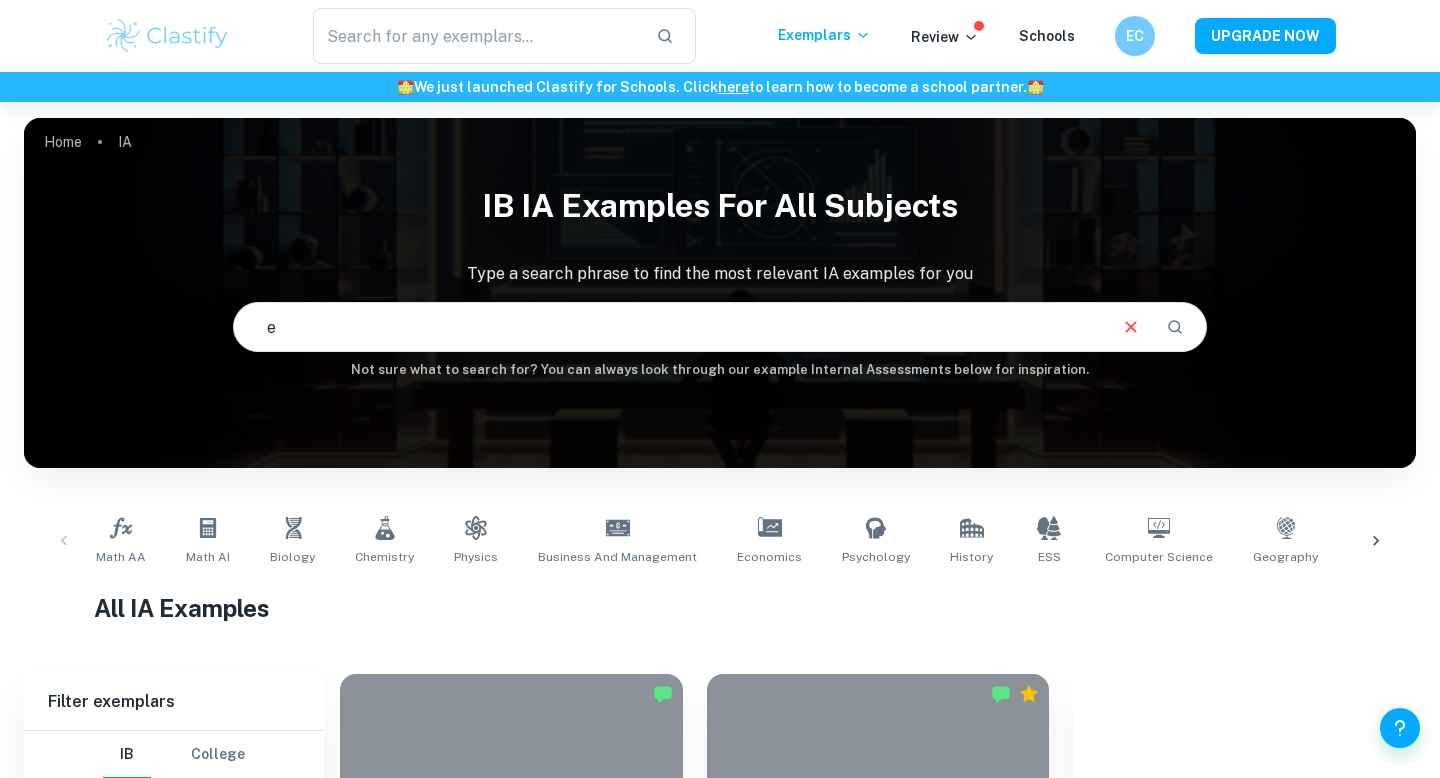 type 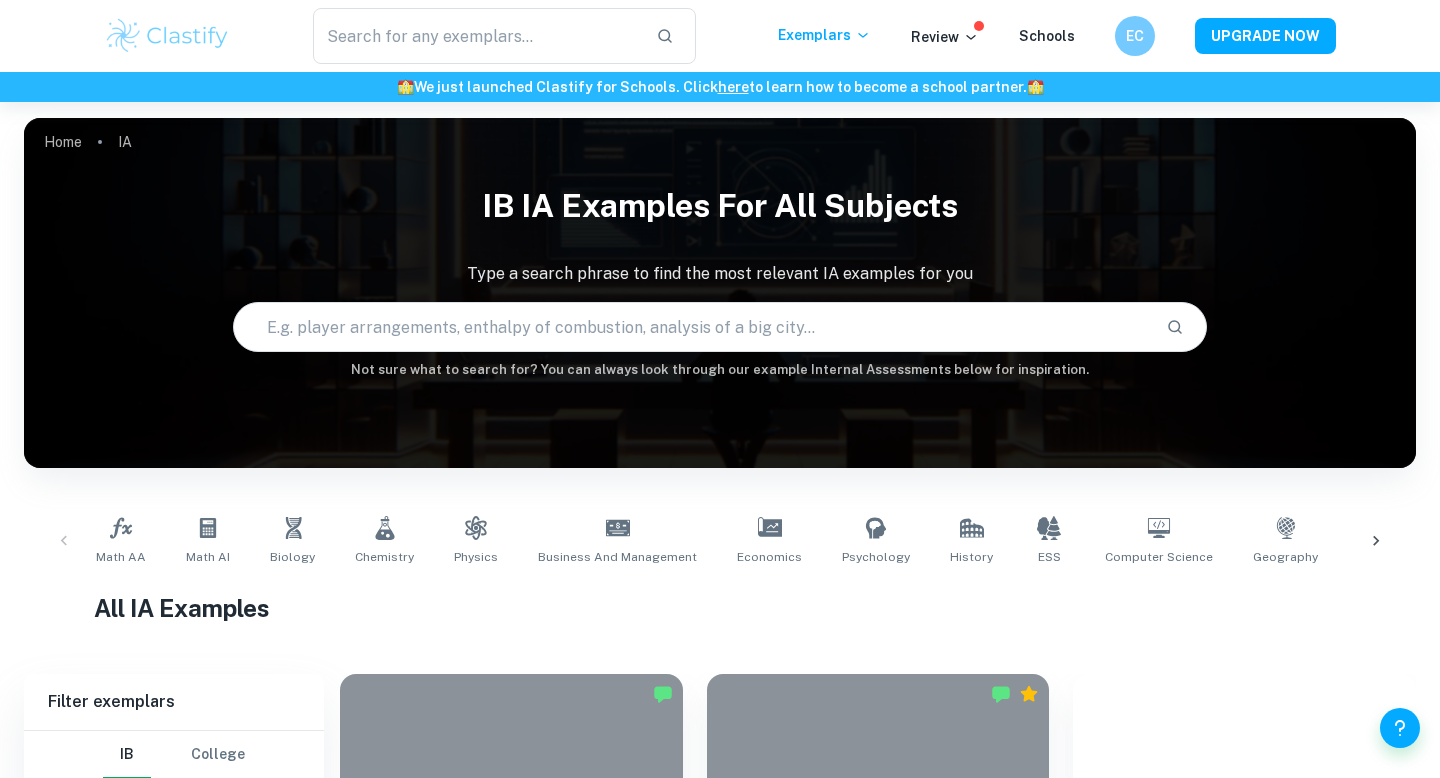 click 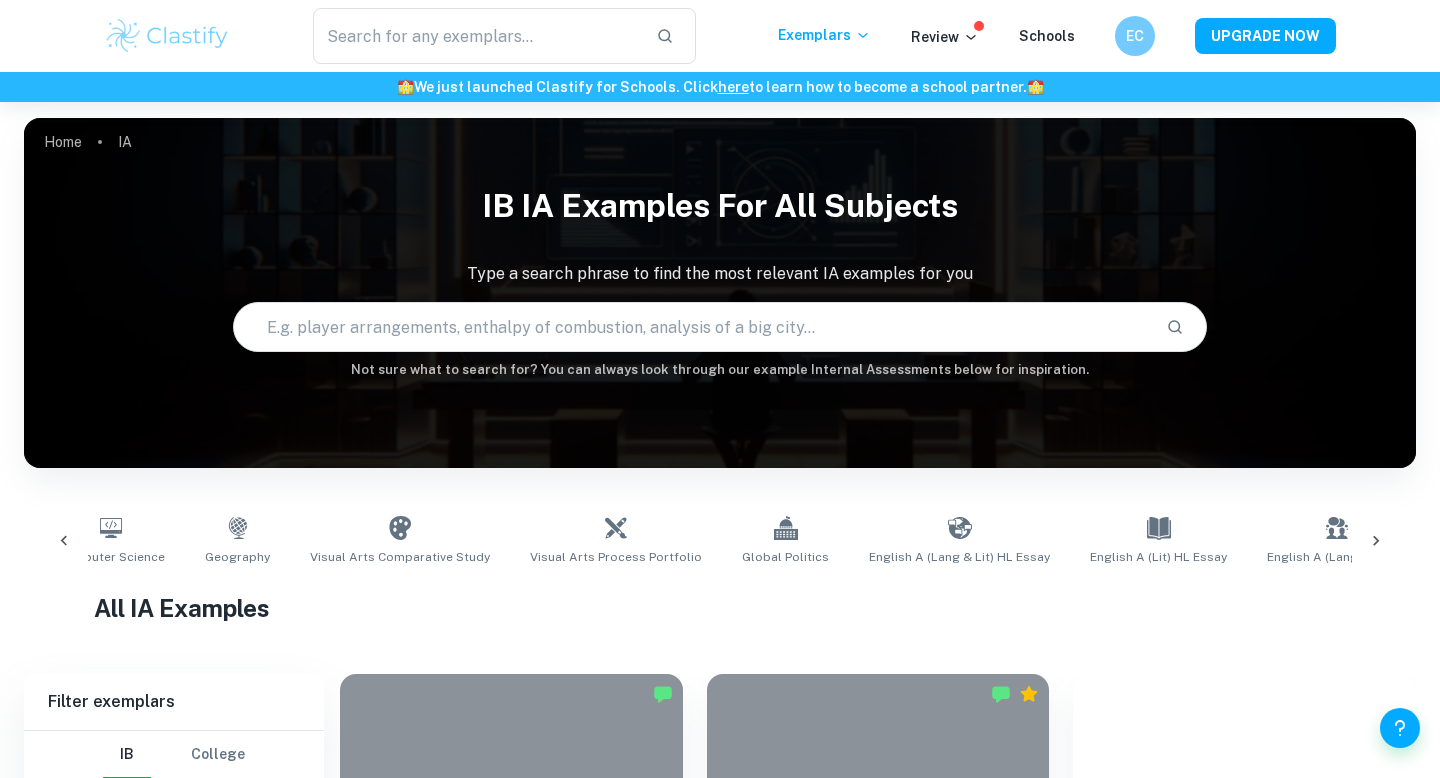 scroll, scrollTop: 0, scrollLeft: 1124, axis: horizontal 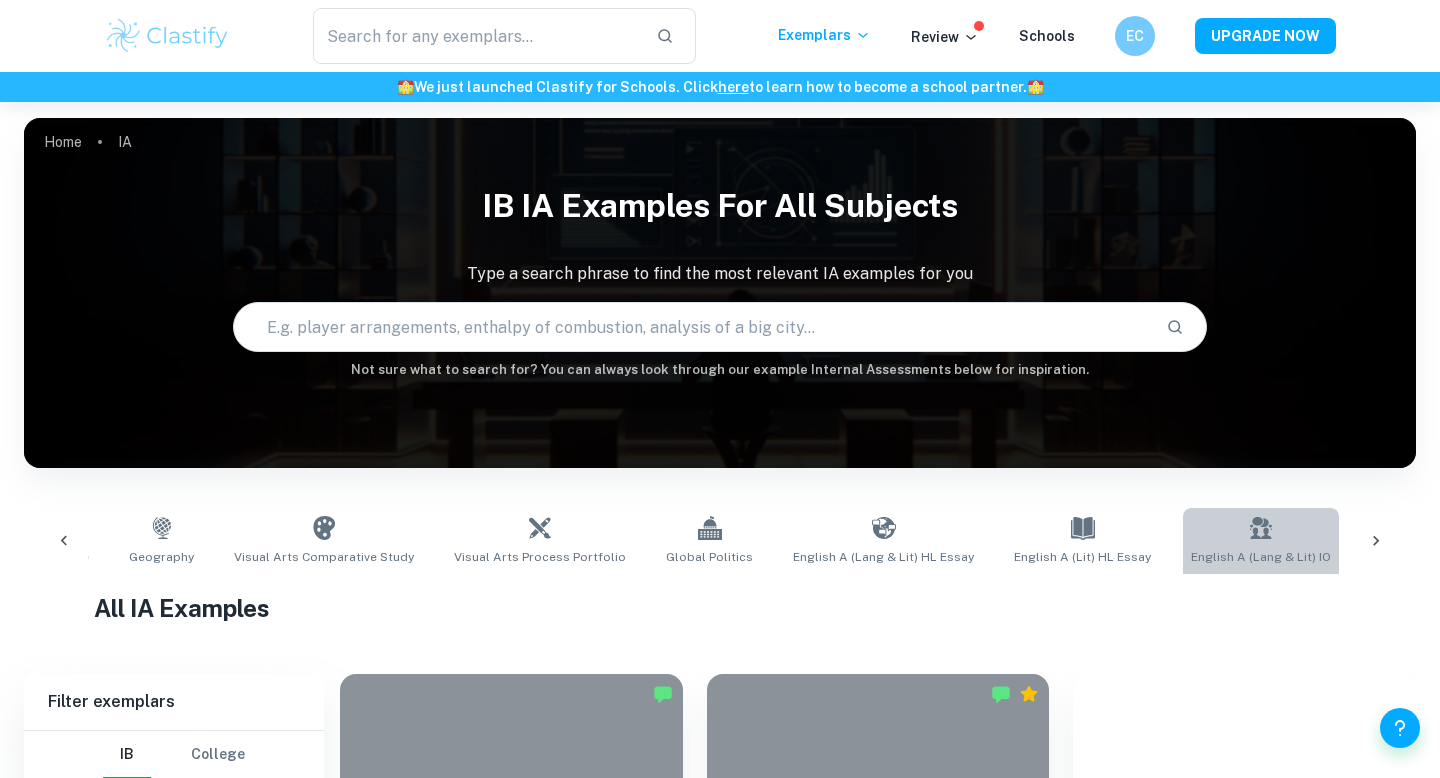 click 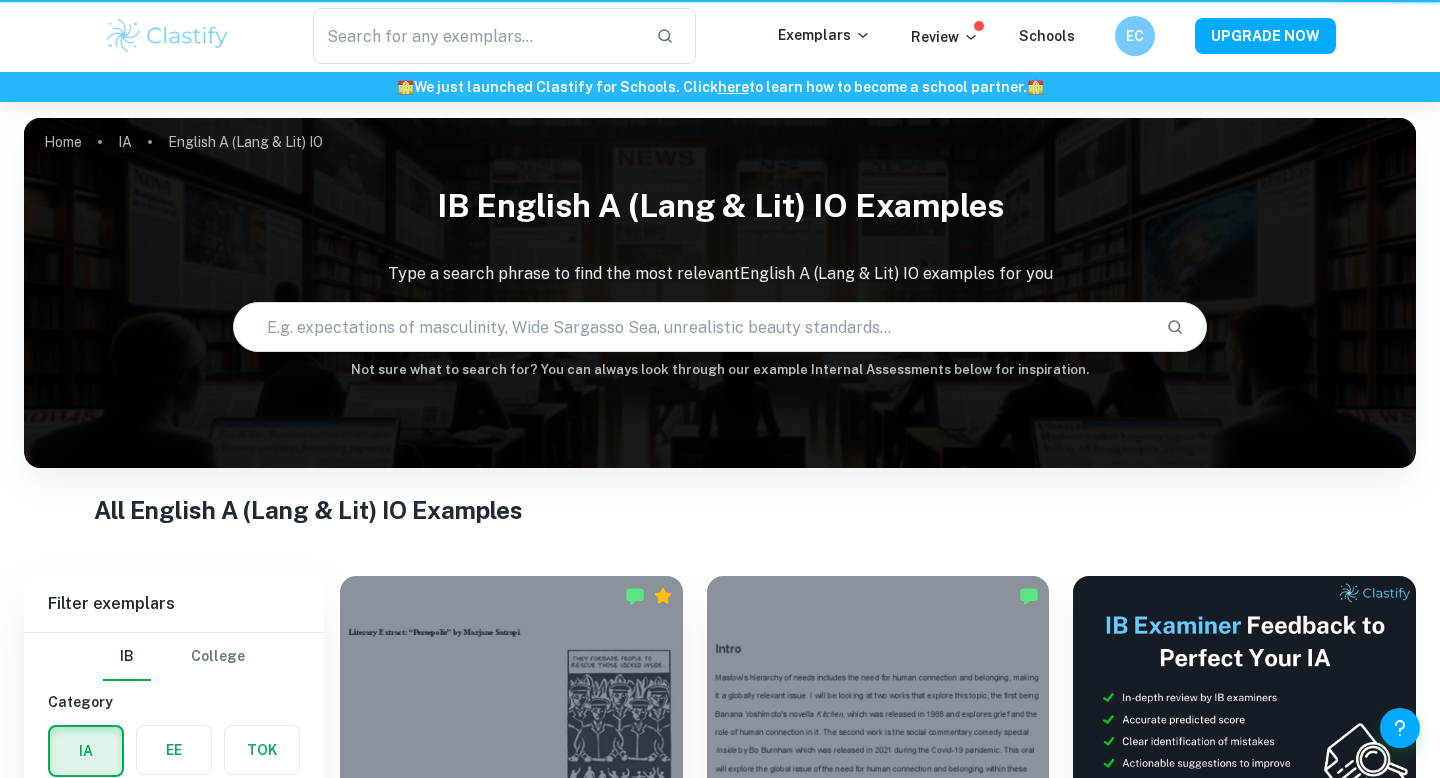 click on "All English A (Lang & Lit) IO Examples" at bounding box center (720, 510) 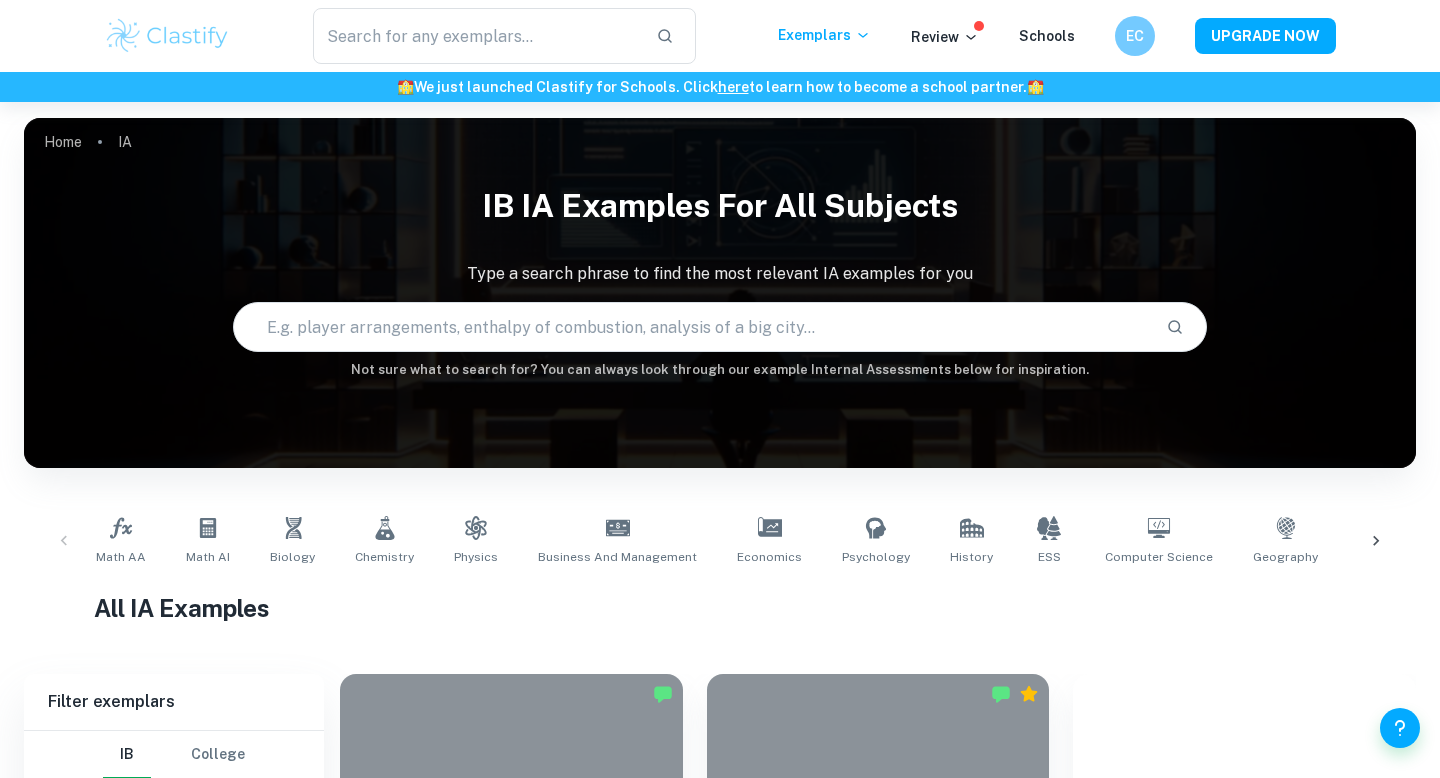 click at bounding box center (1376, 541) 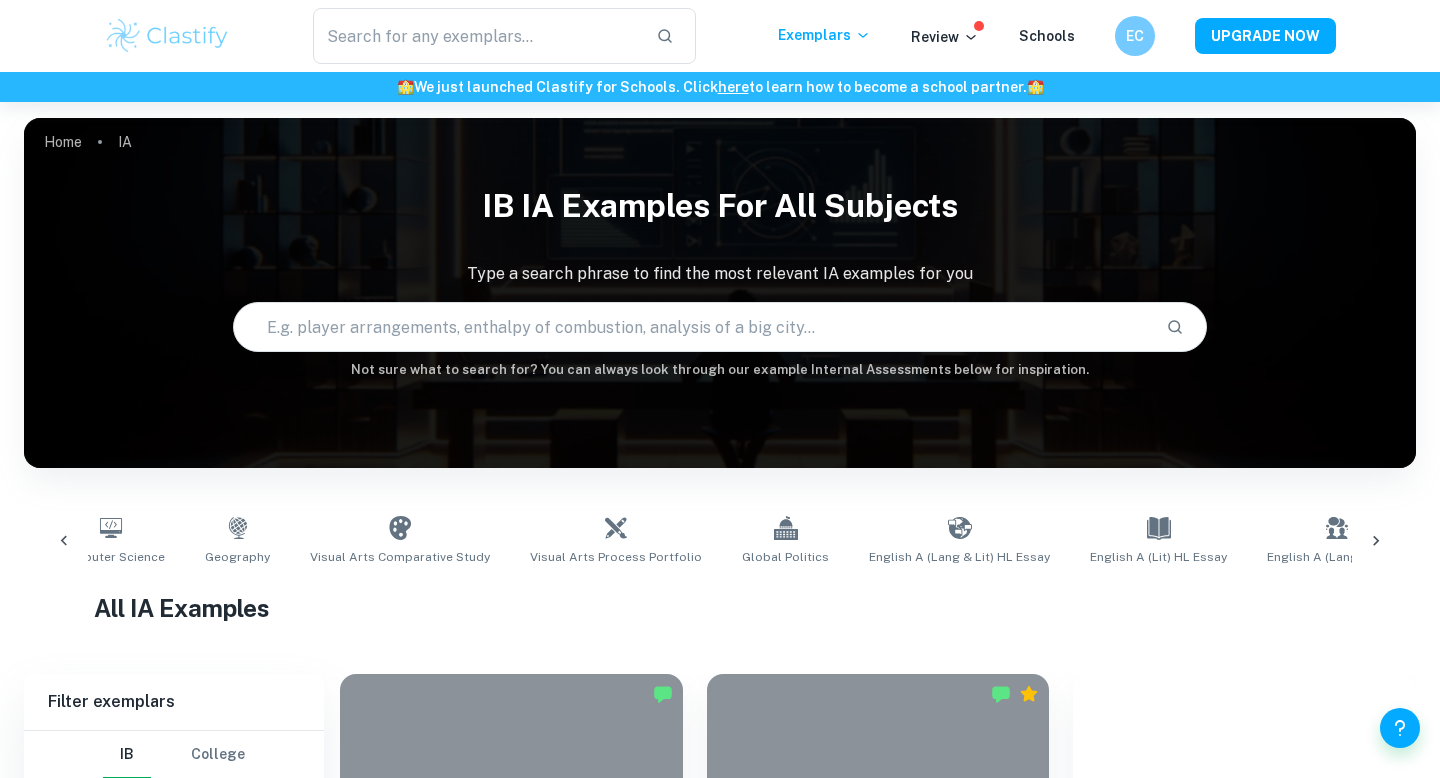 scroll, scrollTop: 0, scrollLeft: 1124, axis: horizontal 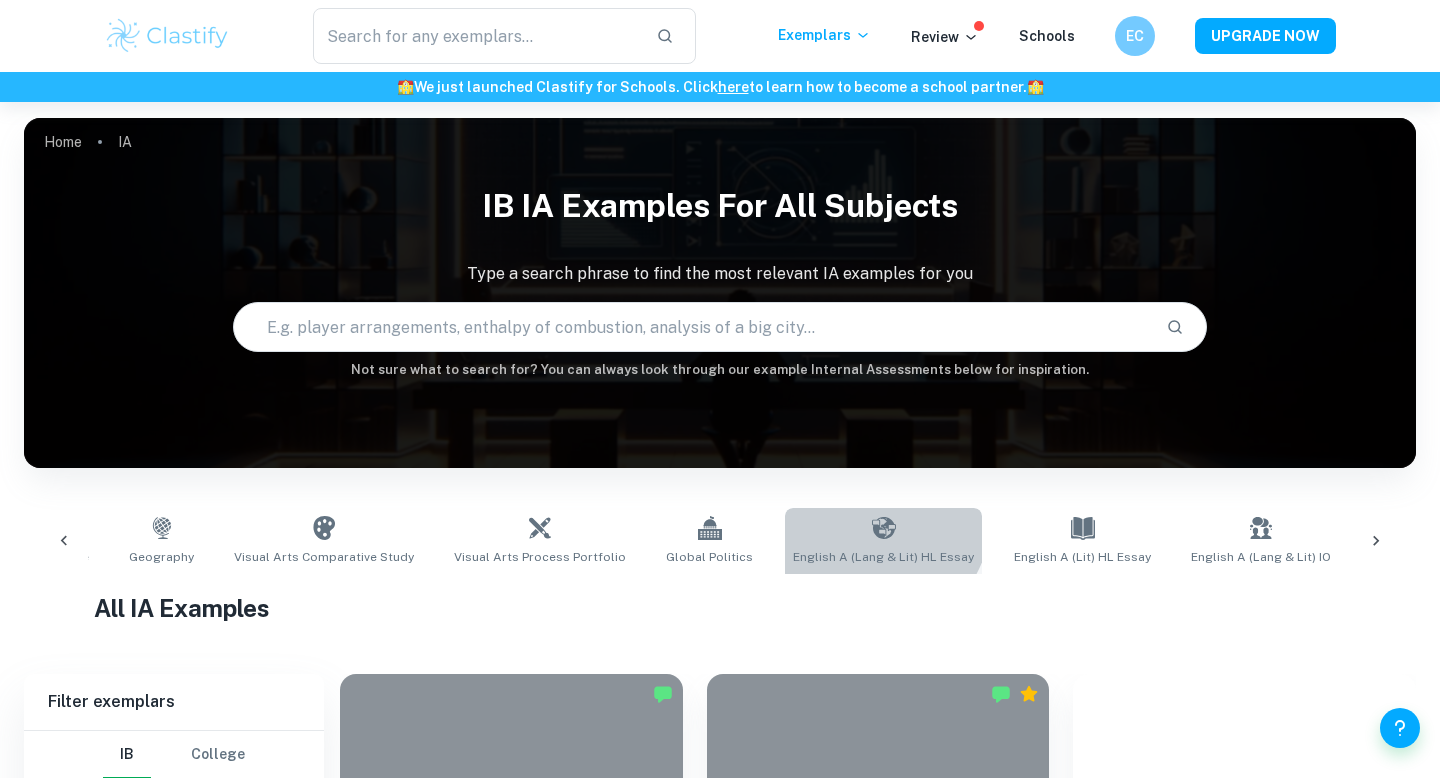 click 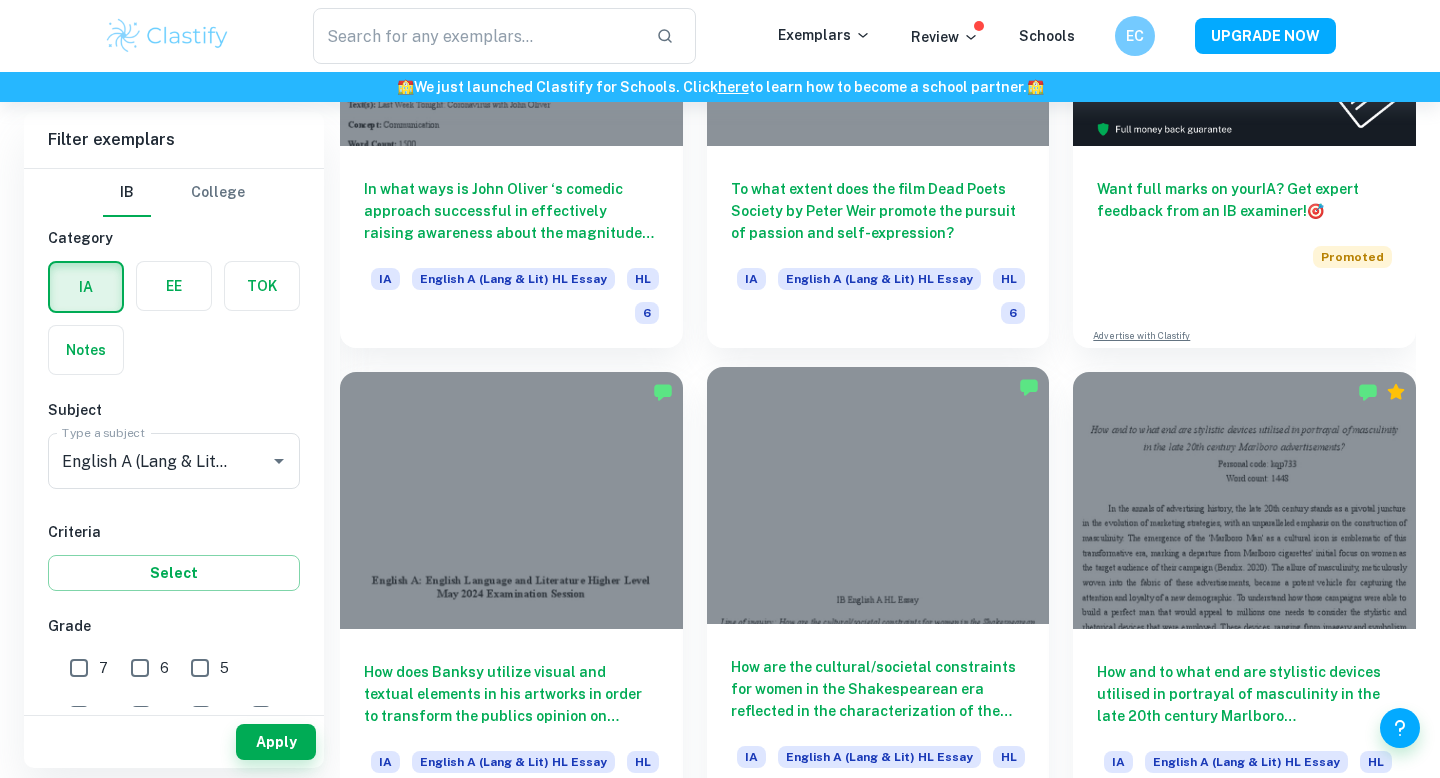 scroll, scrollTop: 786, scrollLeft: 0, axis: vertical 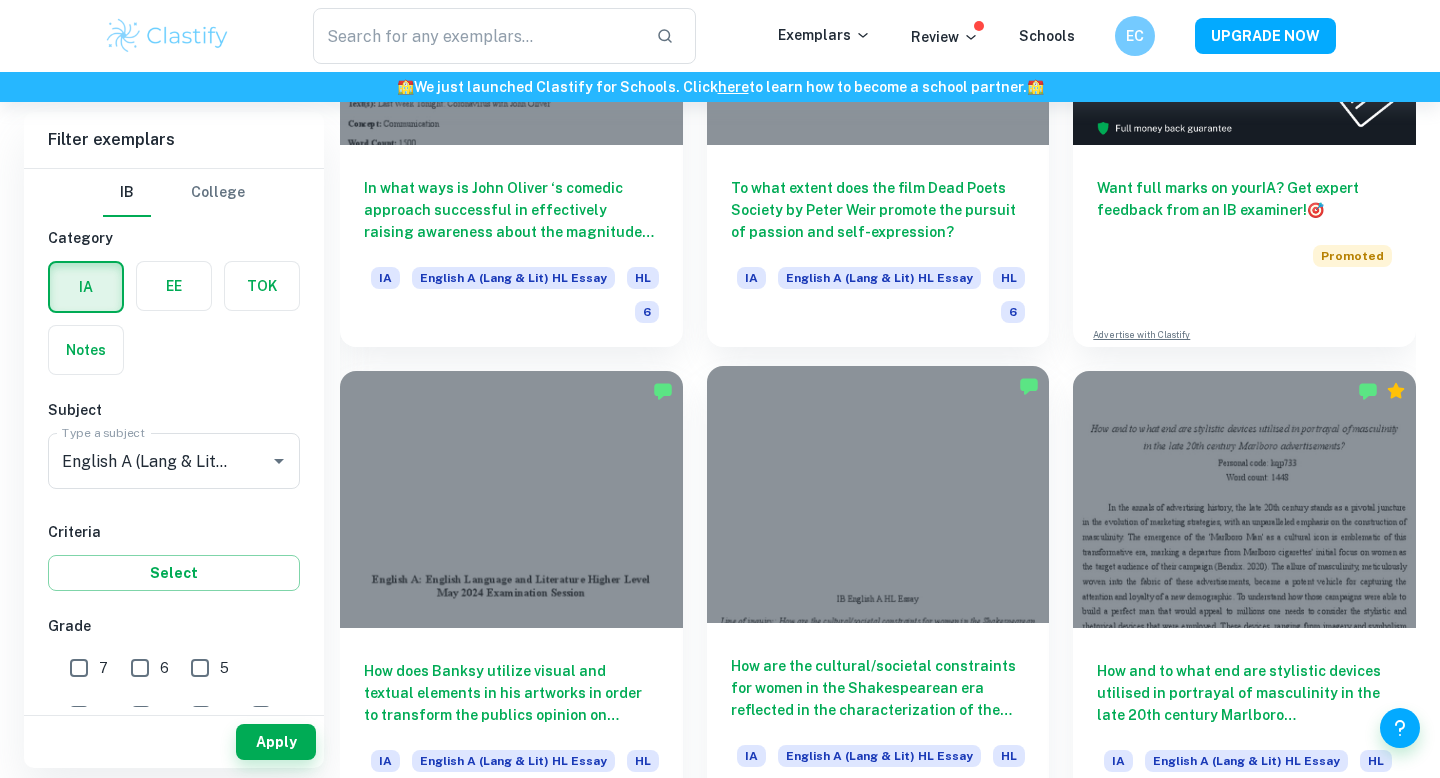 click on "How are the cultural/societal constraints for women in the Shakespearean era reflected in the characterization of the women in Shakespeare’s Hamlet?" at bounding box center (878, 688) 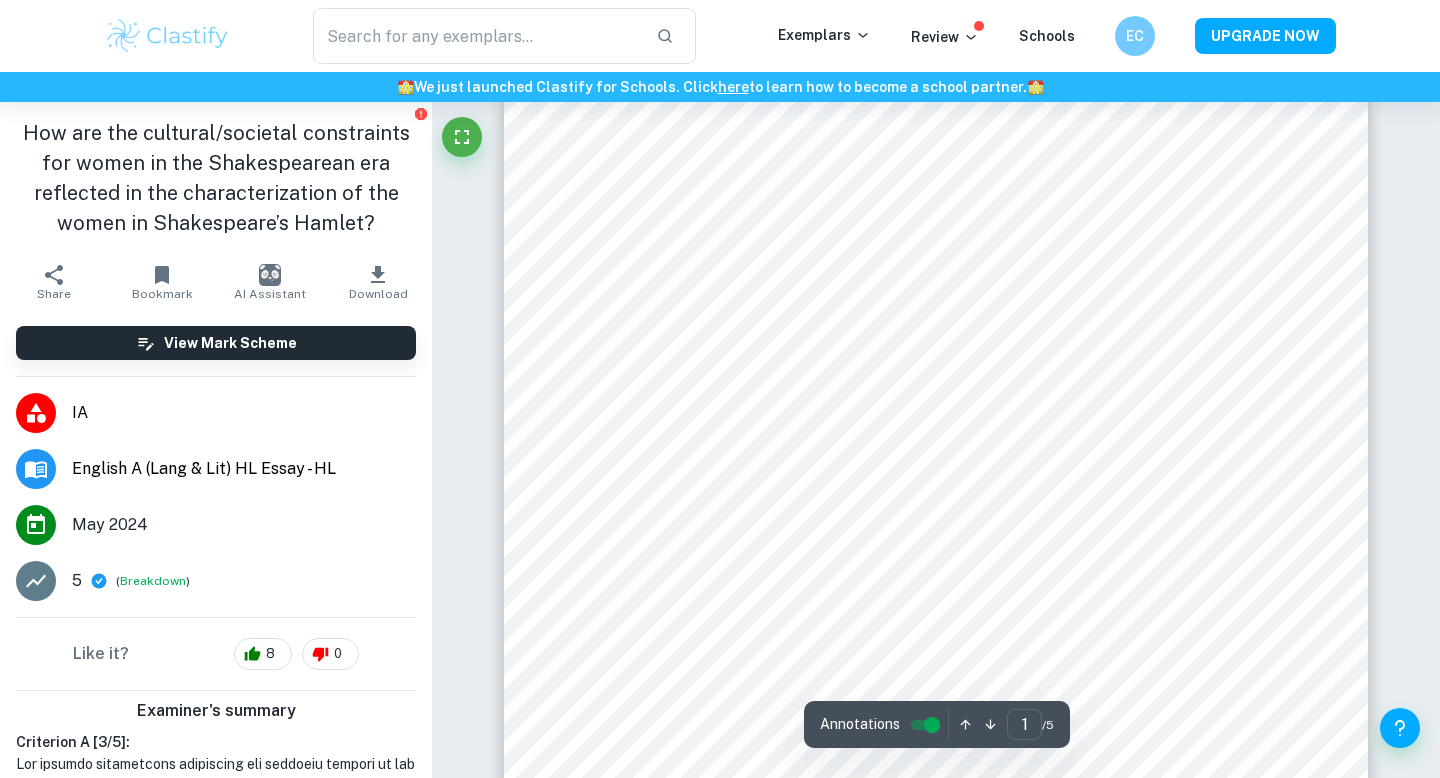 scroll, scrollTop: 160, scrollLeft: 0, axis: vertical 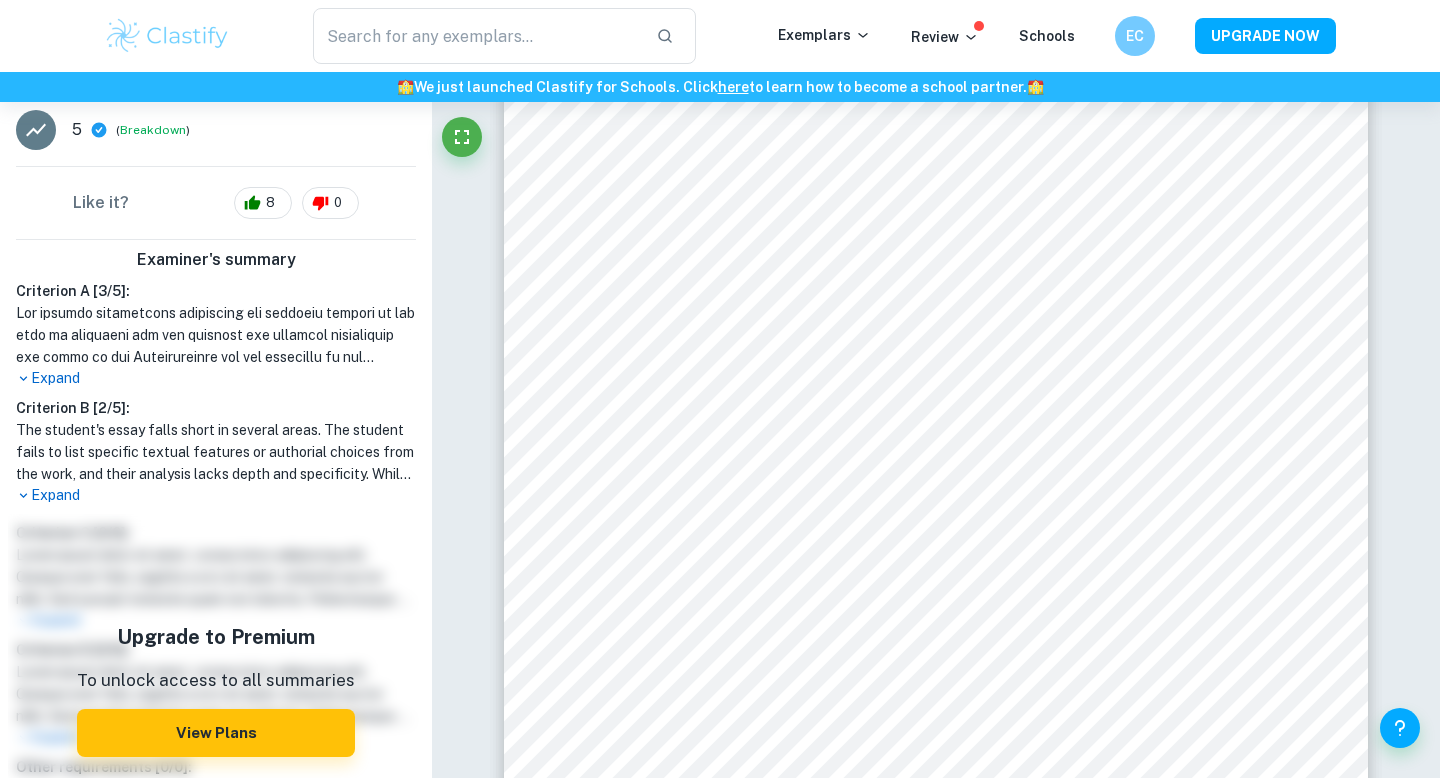 click at bounding box center (216, 335) 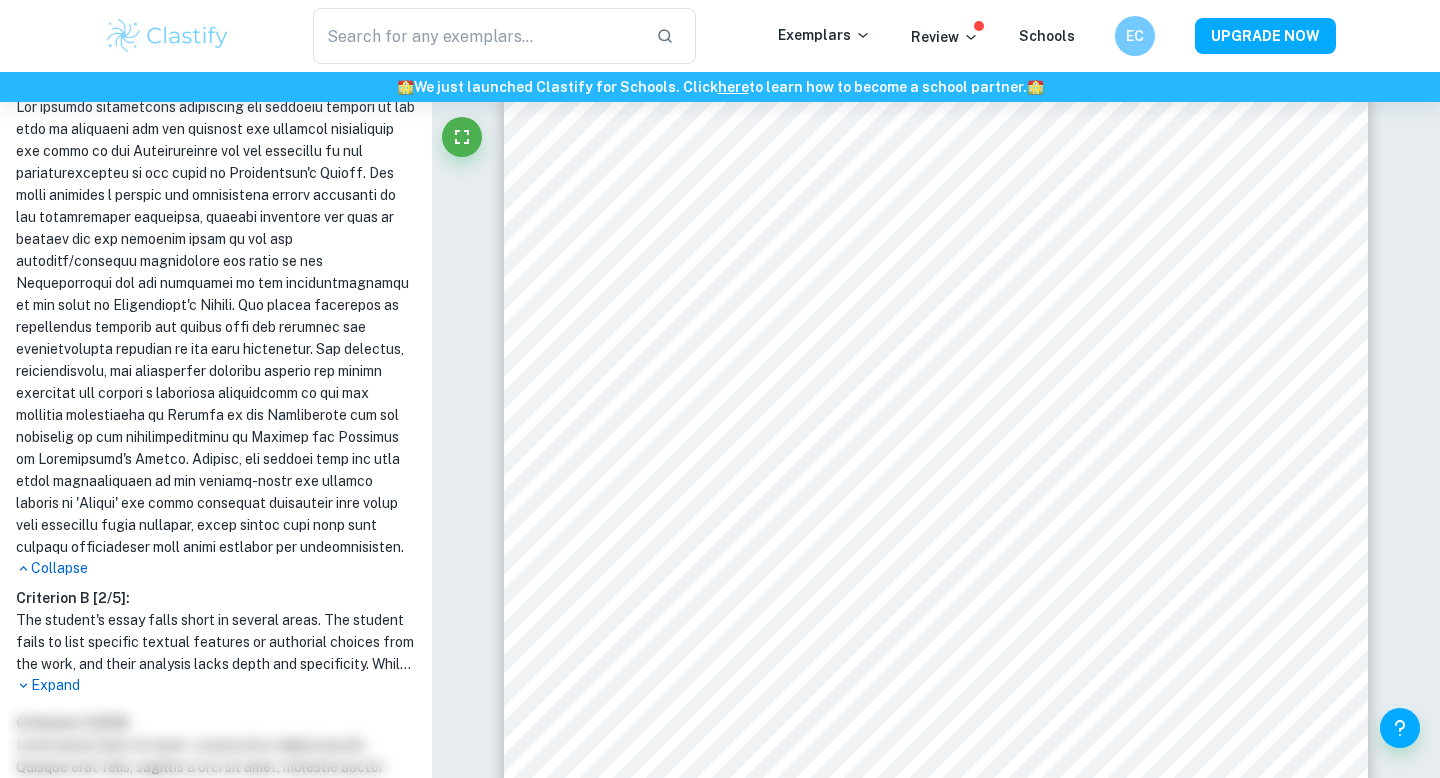 scroll, scrollTop: 0, scrollLeft: 0, axis: both 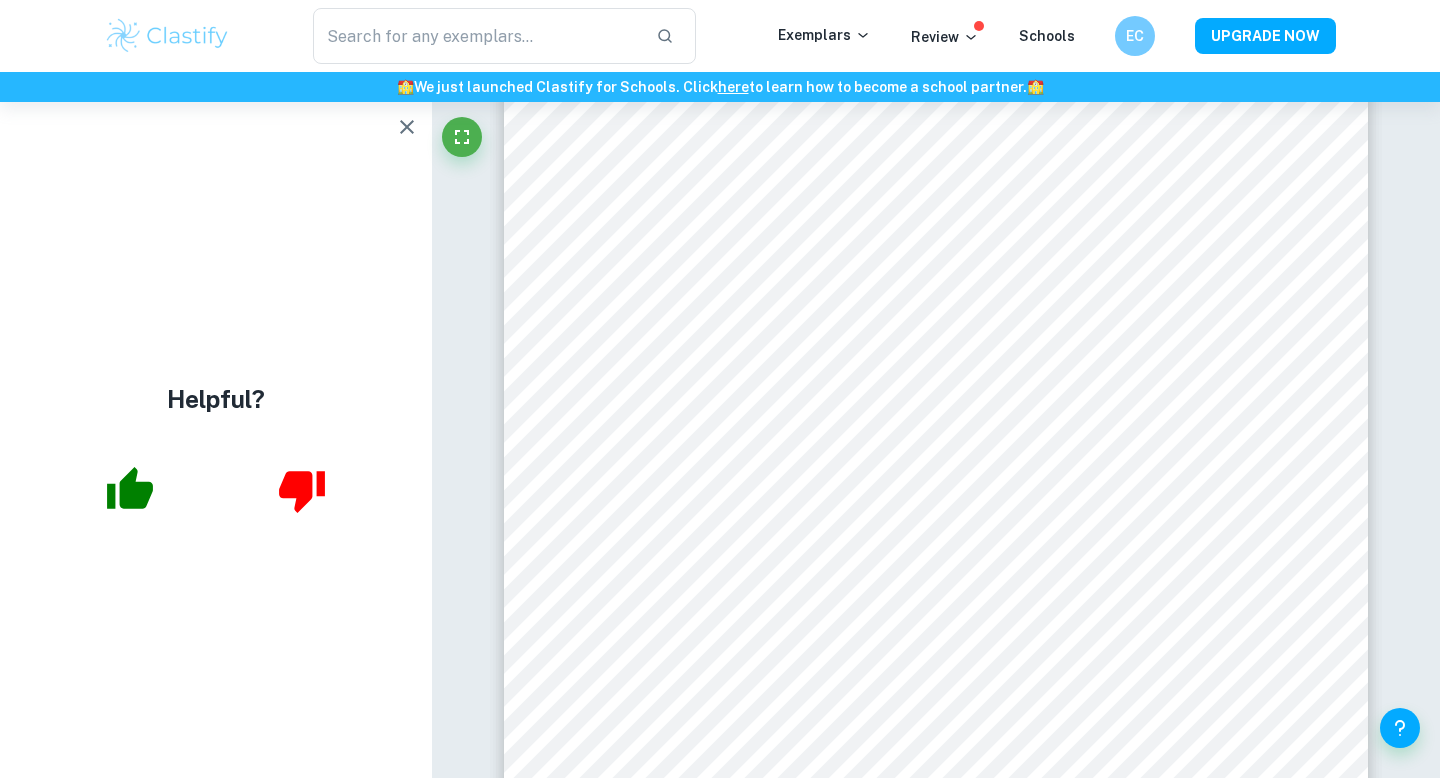 click 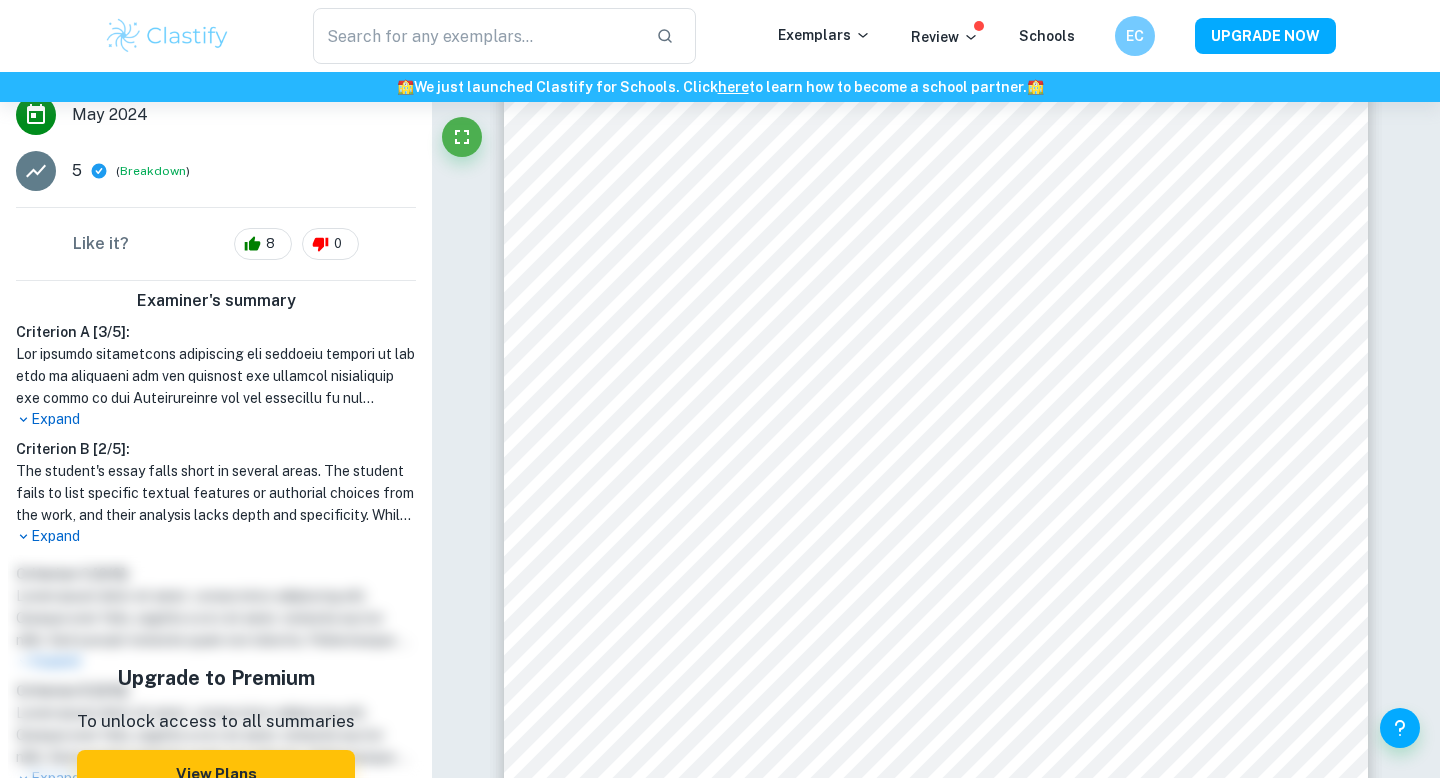 scroll, scrollTop: 493, scrollLeft: 0, axis: vertical 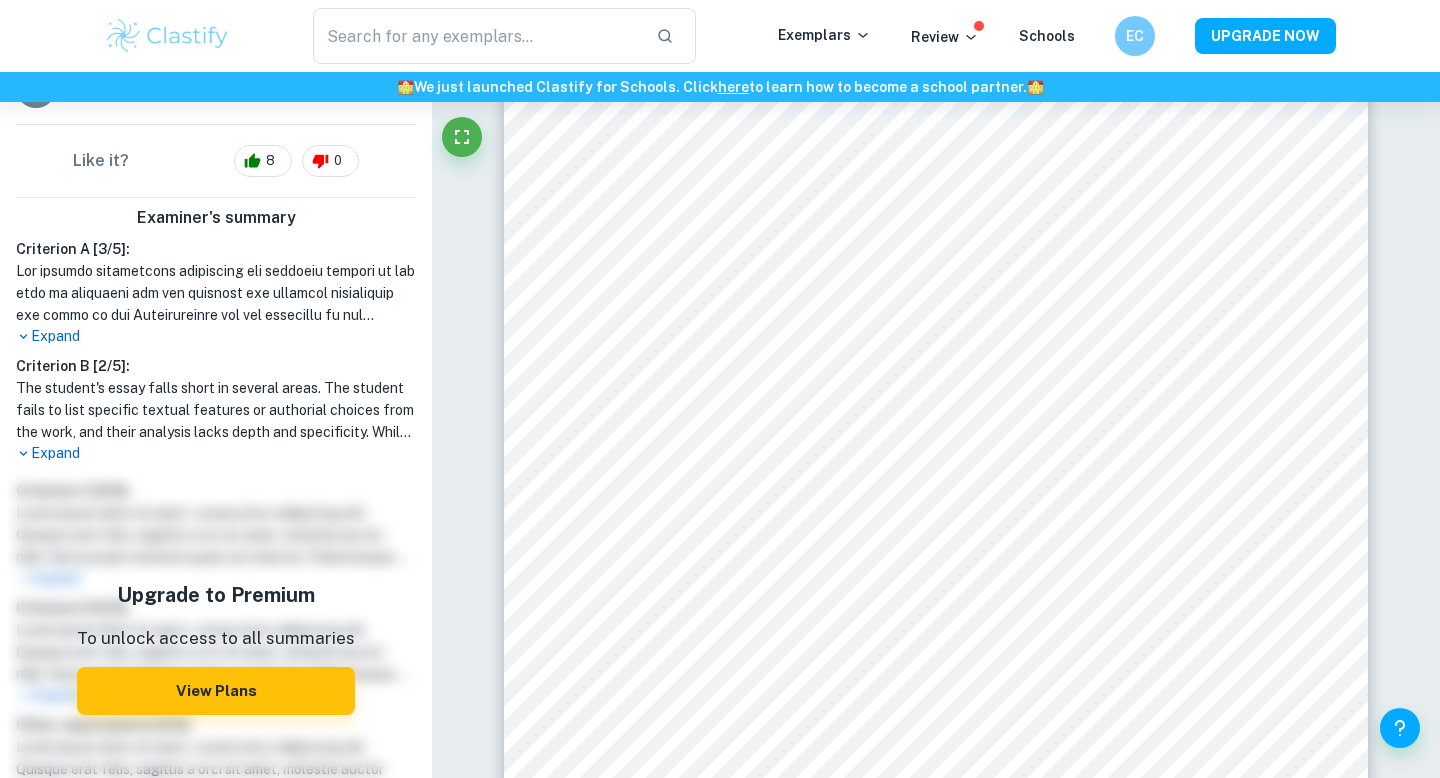 click on "Expand" at bounding box center [216, 453] 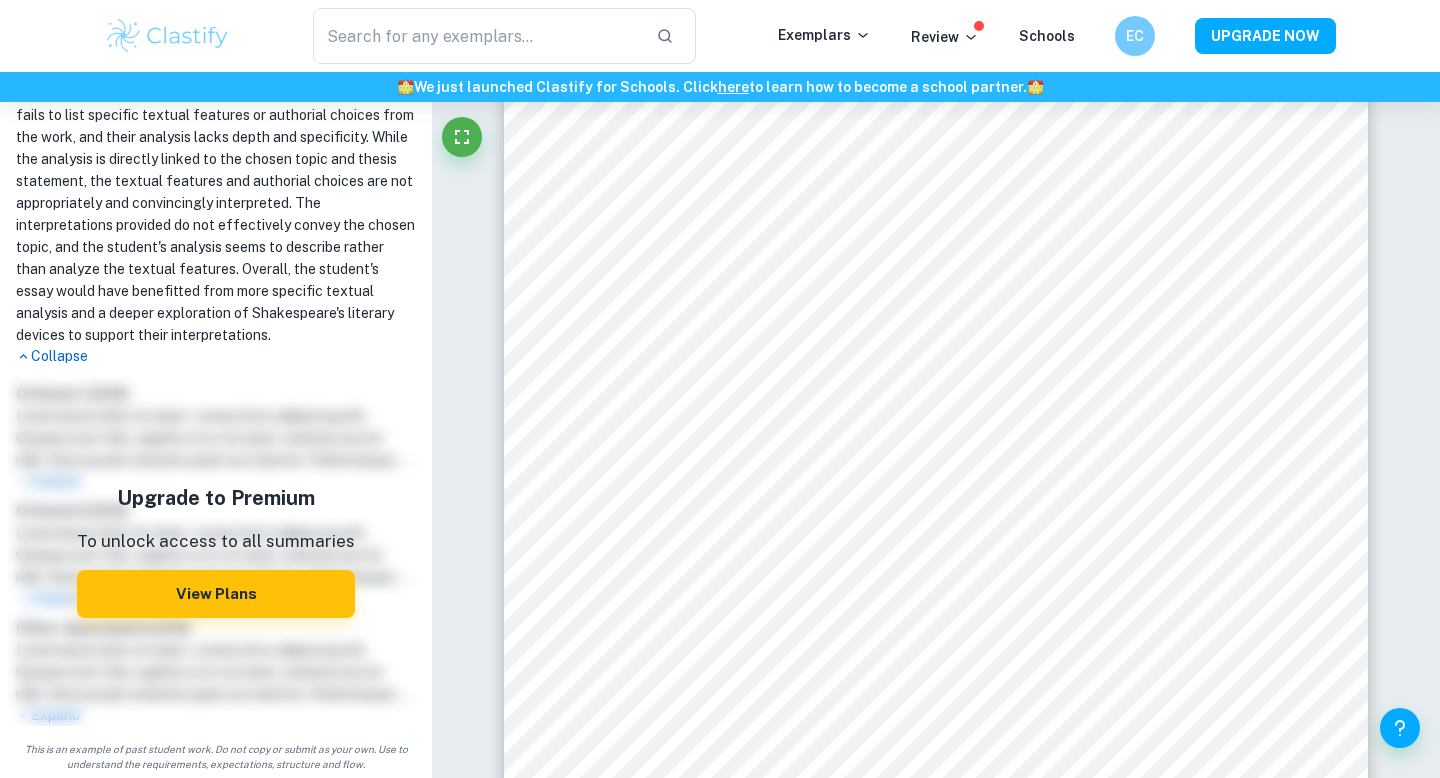 scroll, scrollTop: 790, scrollLeft: 0, axis: vertical 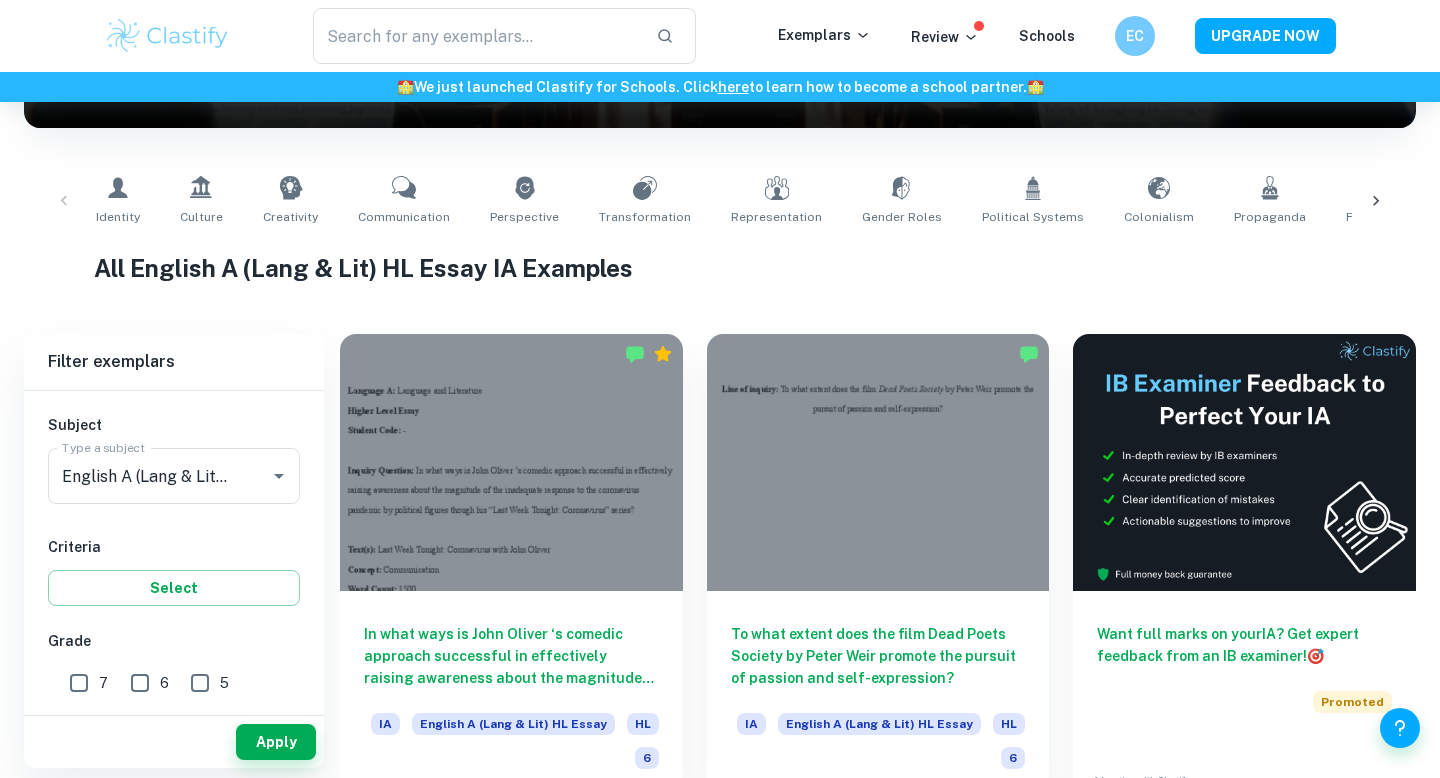 click on "7" at bounding box center [79, 683] 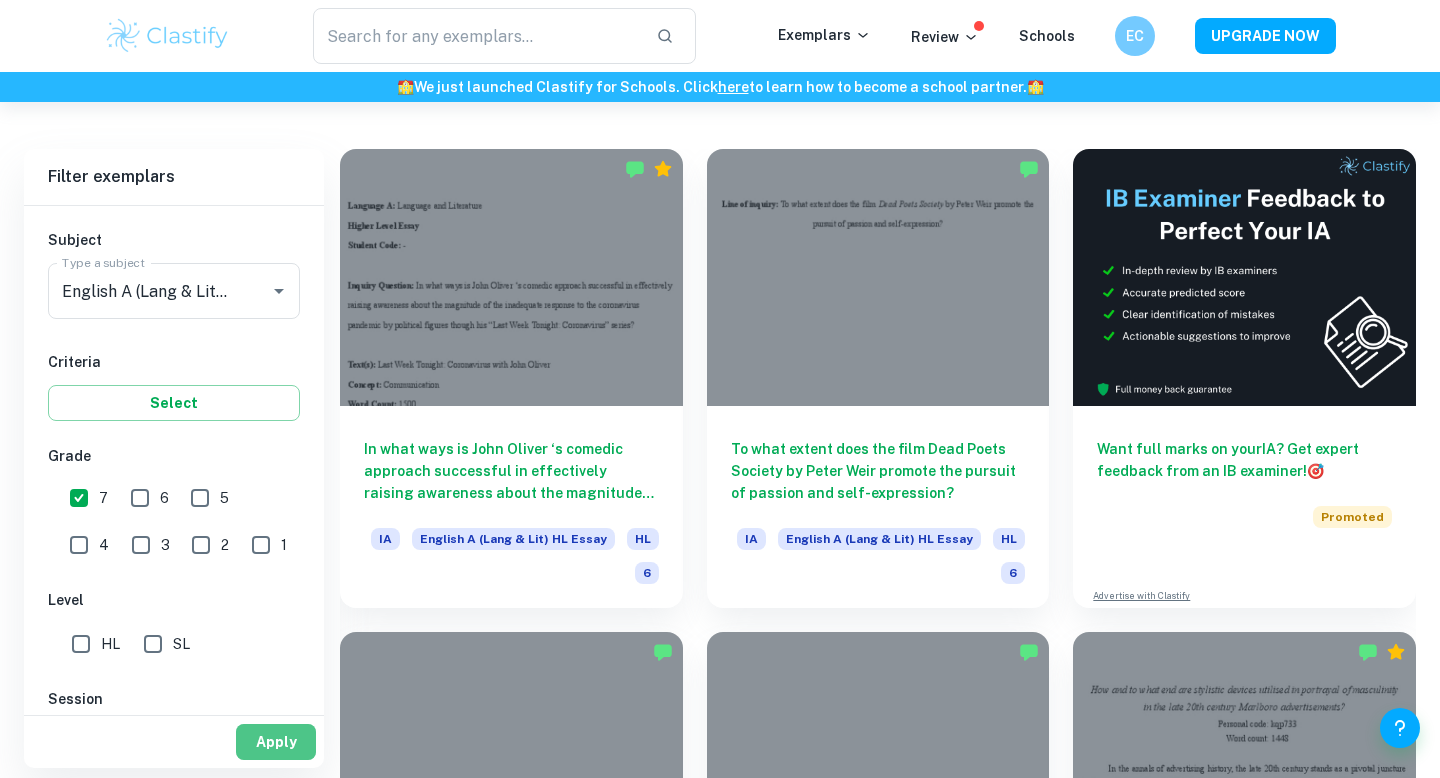 click on "Apply" at bounding box center [276, 742] 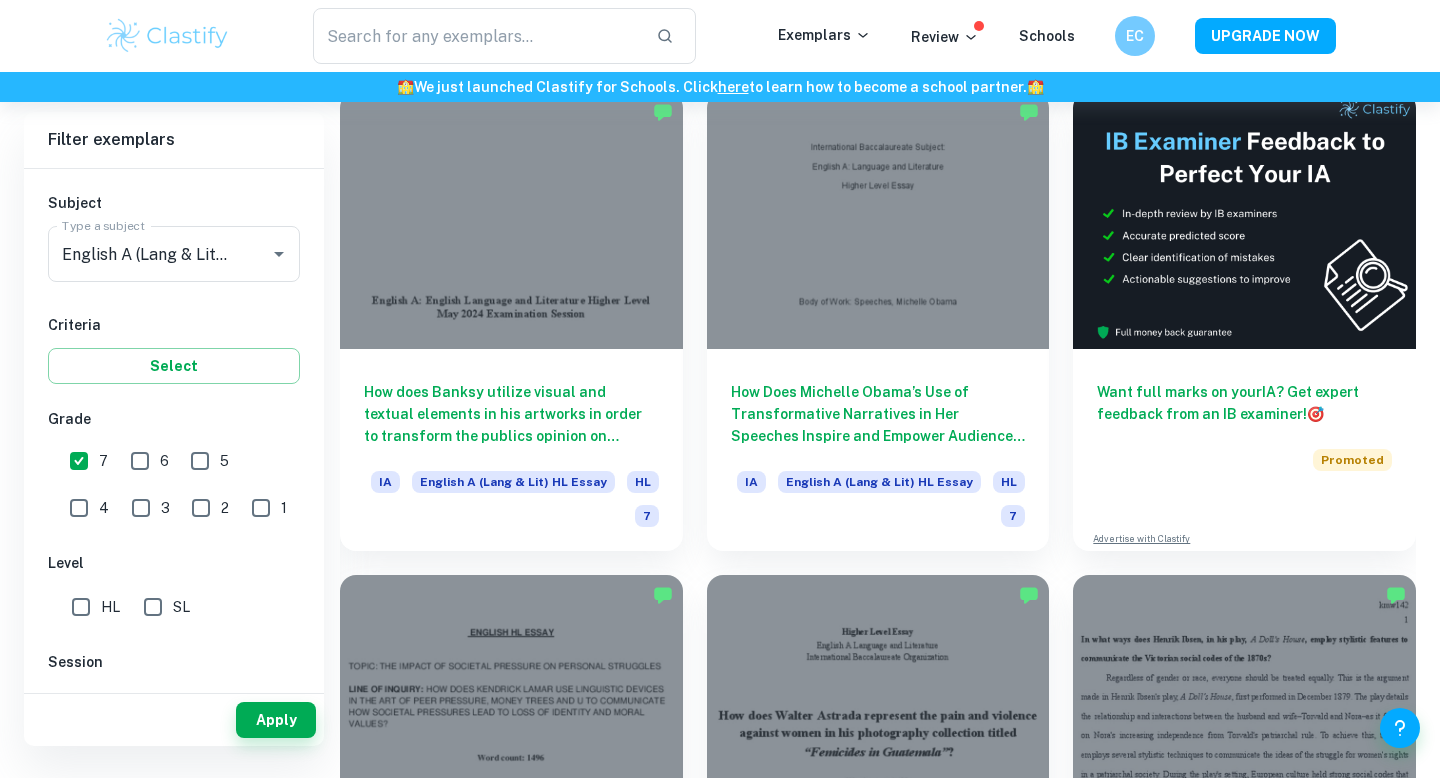 scroll, scrollTop: 537, scrollLeft: 0, axis: vertical 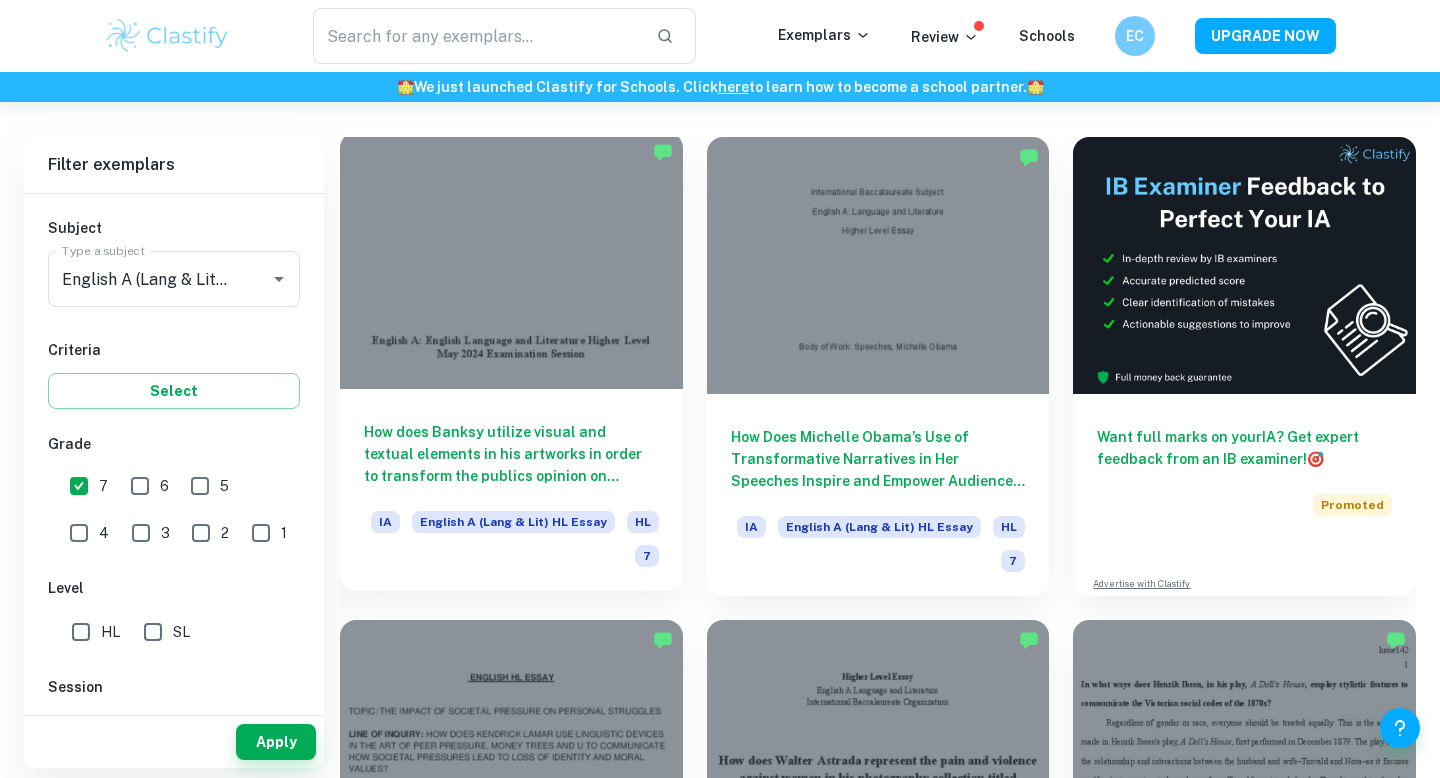 click on "How does Banksy utilize visual and textual elements in his artworks in order to transform the publics opinion on capitalisms prominence in modern-day society?" at bounding box center [511, 454] 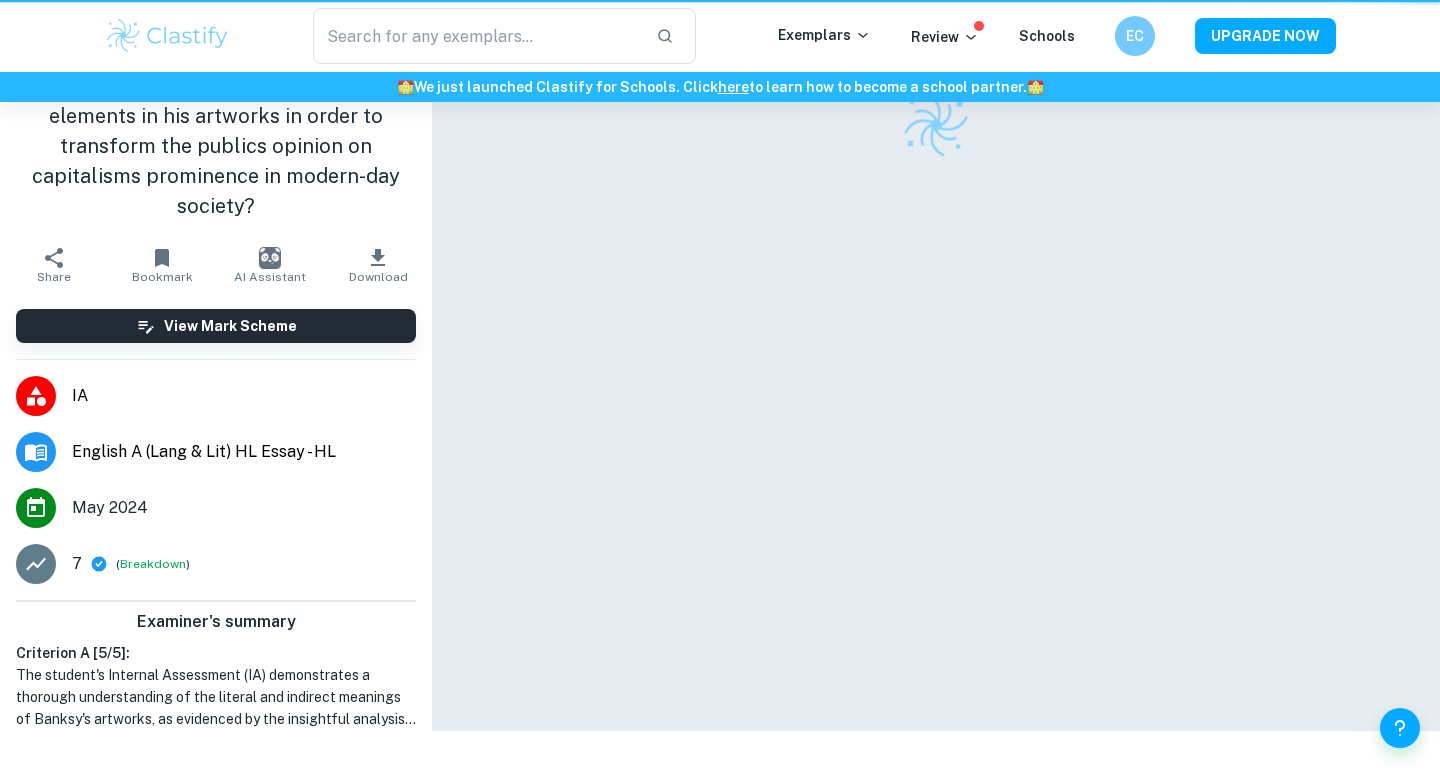 scroll, scrollTop: 0, scrollLeft: 0, axis: both 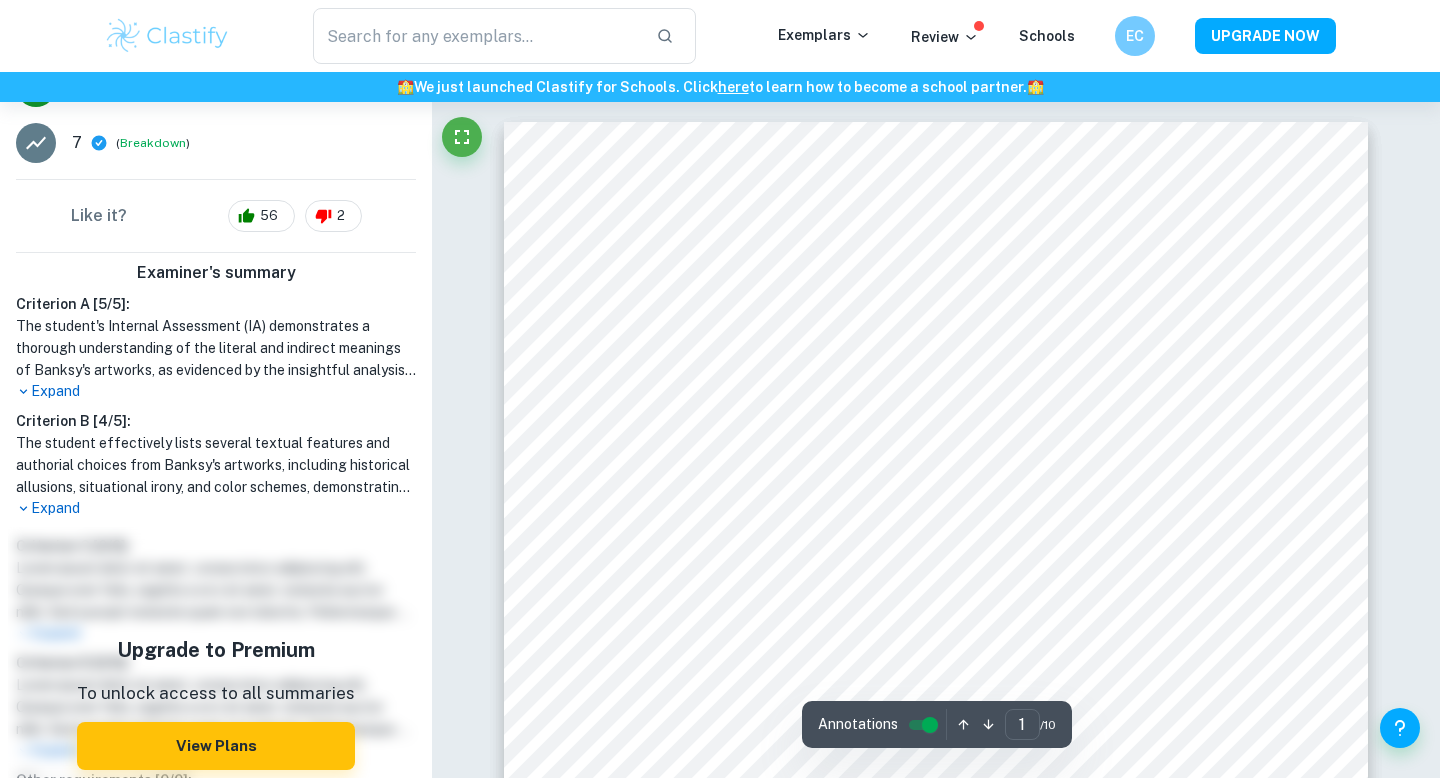 click on "Expand" at bounding box center (216, 508) 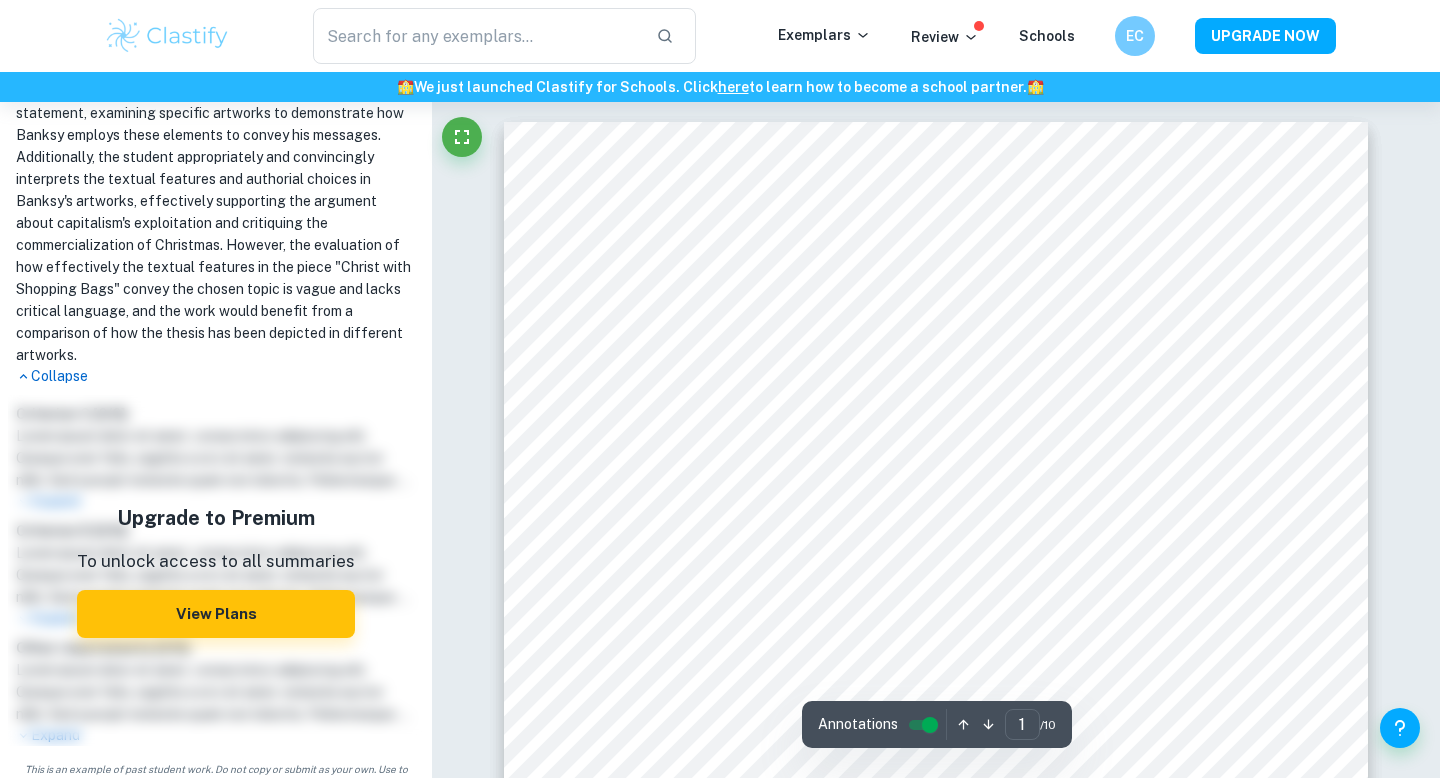 scroll, scrollTop: 0, scrollLeft: 0, axis: both 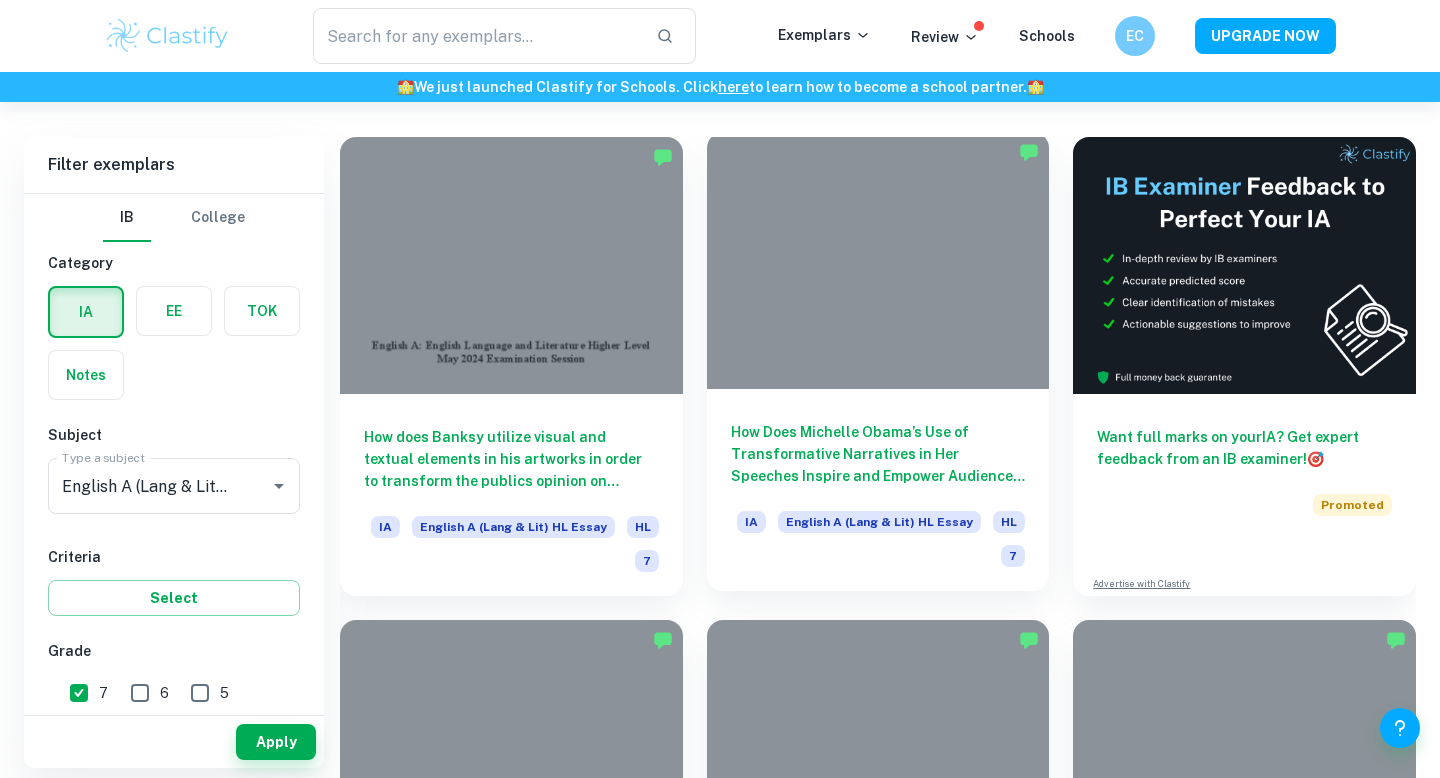 click on "How Does Michelle Obama’s Use of Transformative Narratives in Her Speeches Inspire and Empower Audience to Affect Personal and Societal Change?" at bounding box center [878, 454] 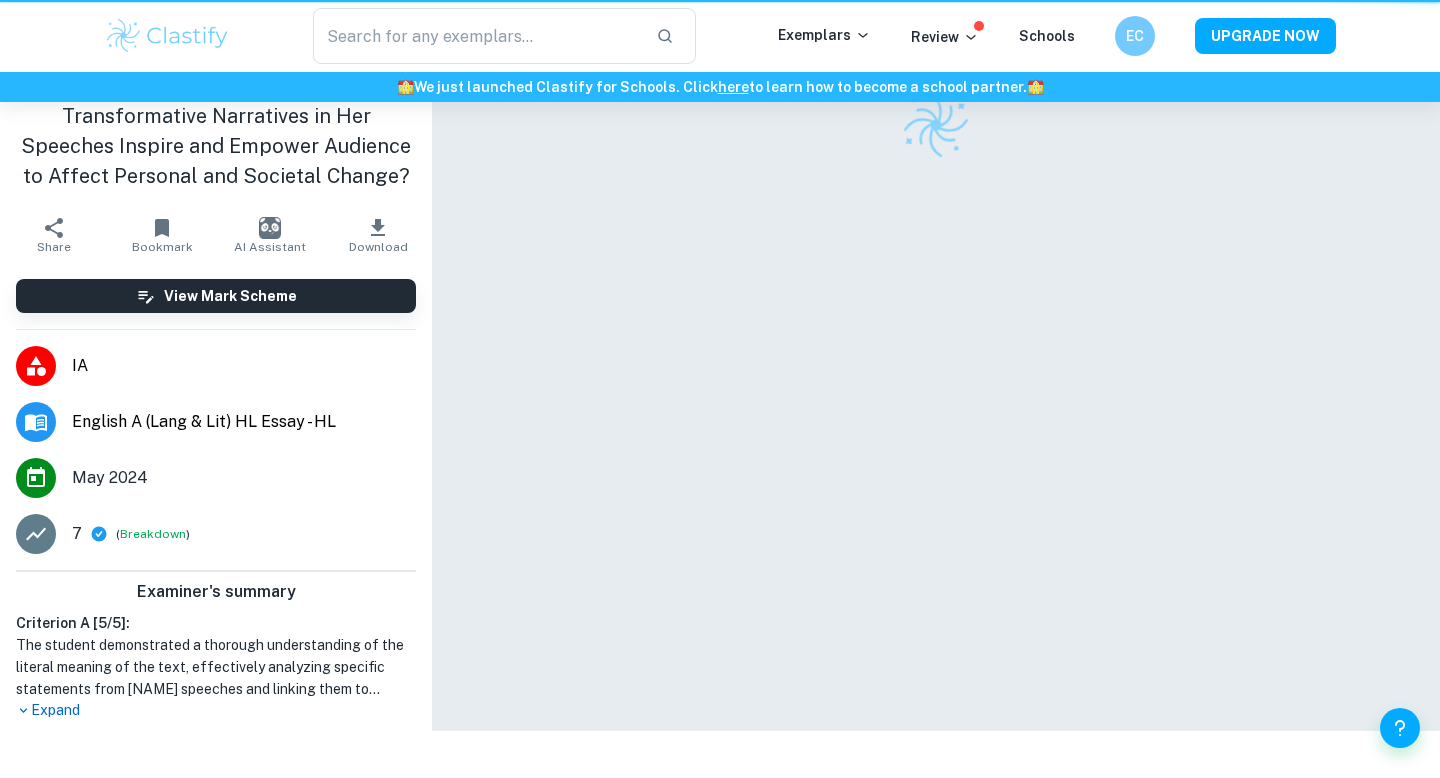 scroll, scrollTop: 0, scrollLeft: 0, axis: both 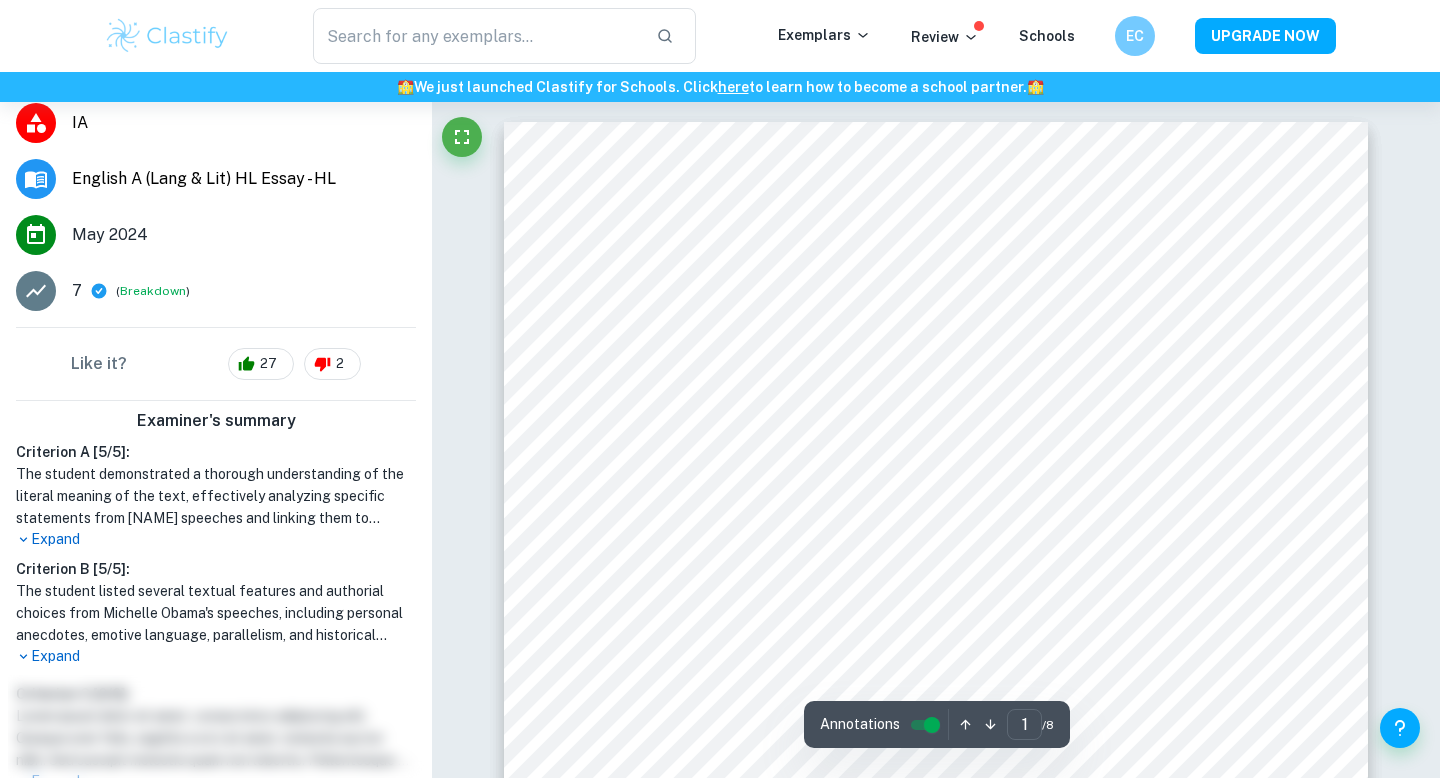 click on "Expand" at bounding box center [216, 656] 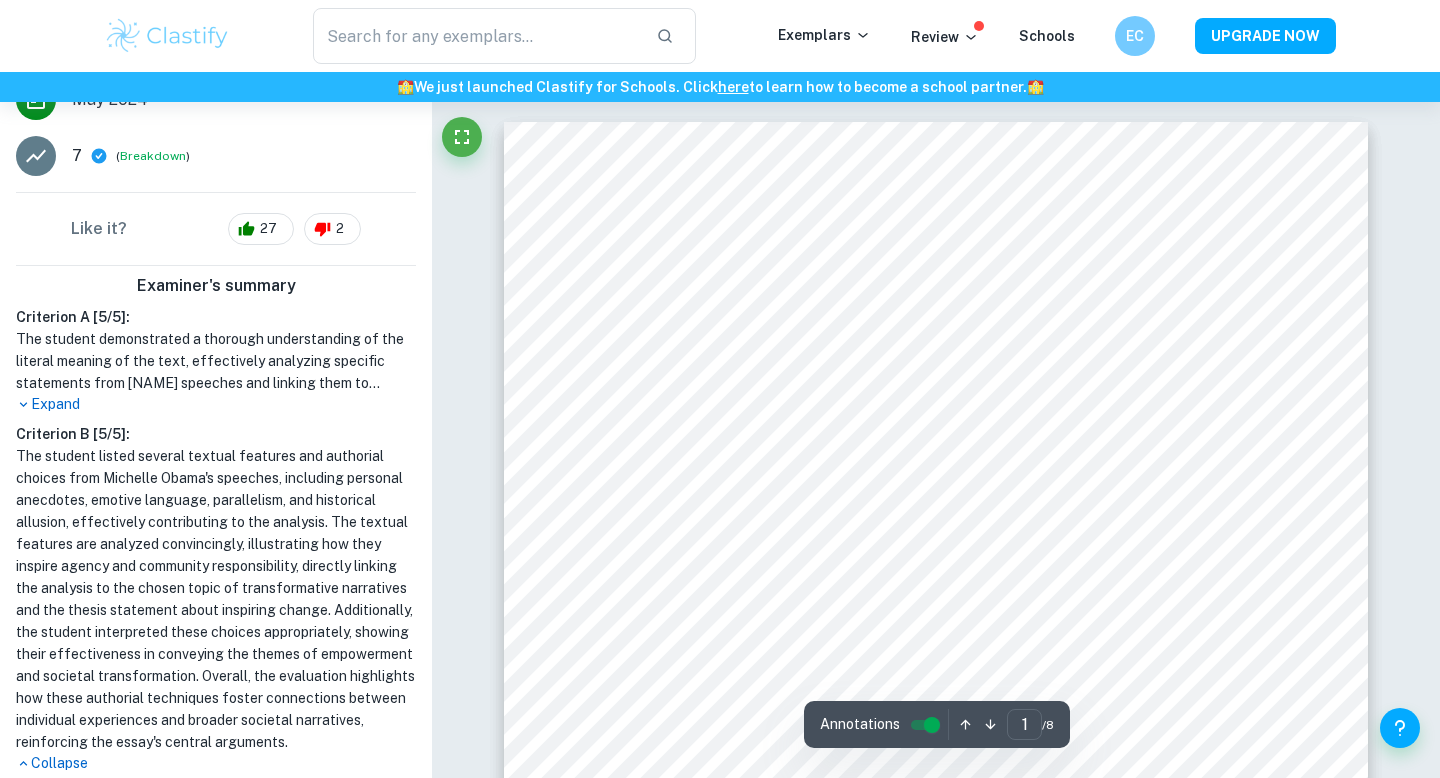 scroll, scrollTop: 470, scrollLeft: 0, axis: vertical 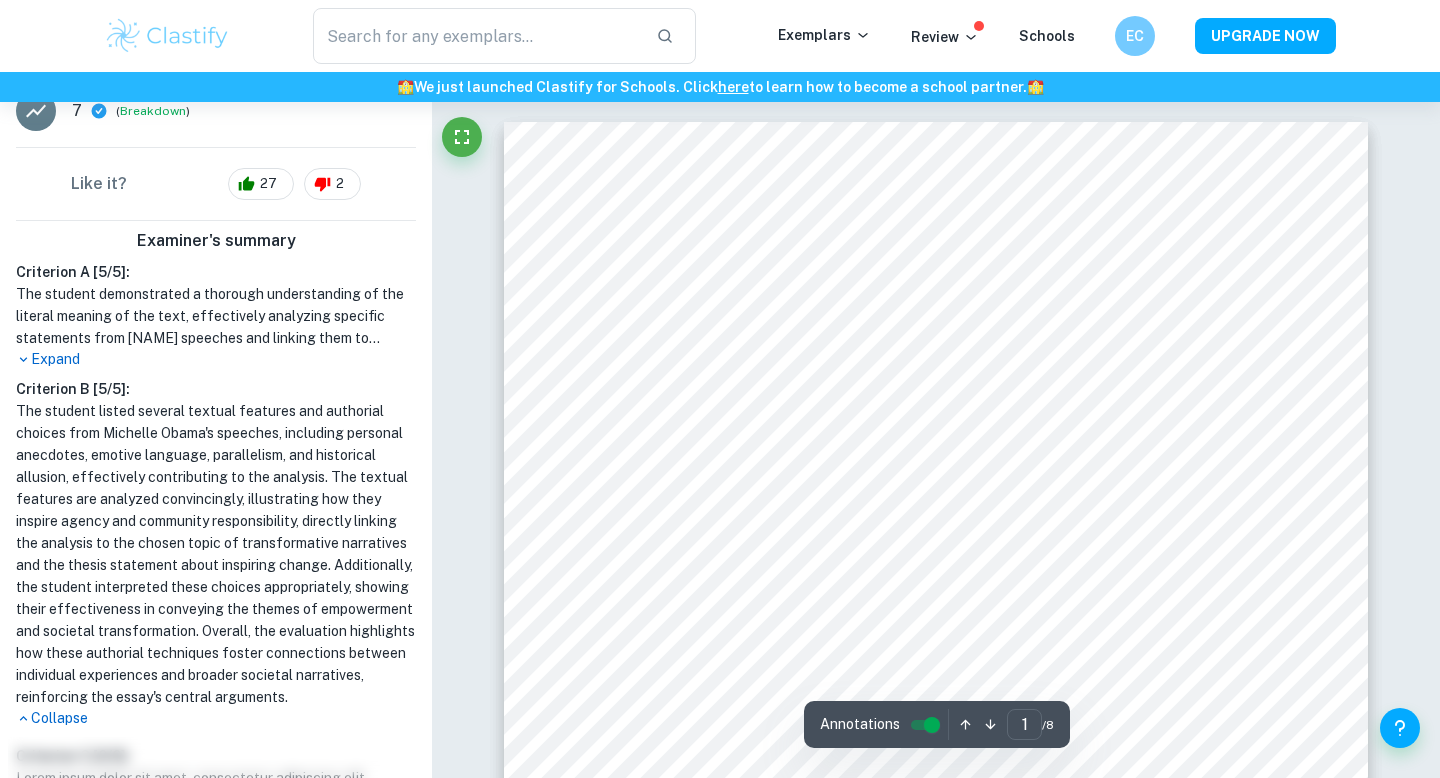 click on "Expand" at bounding box center [216, 359] 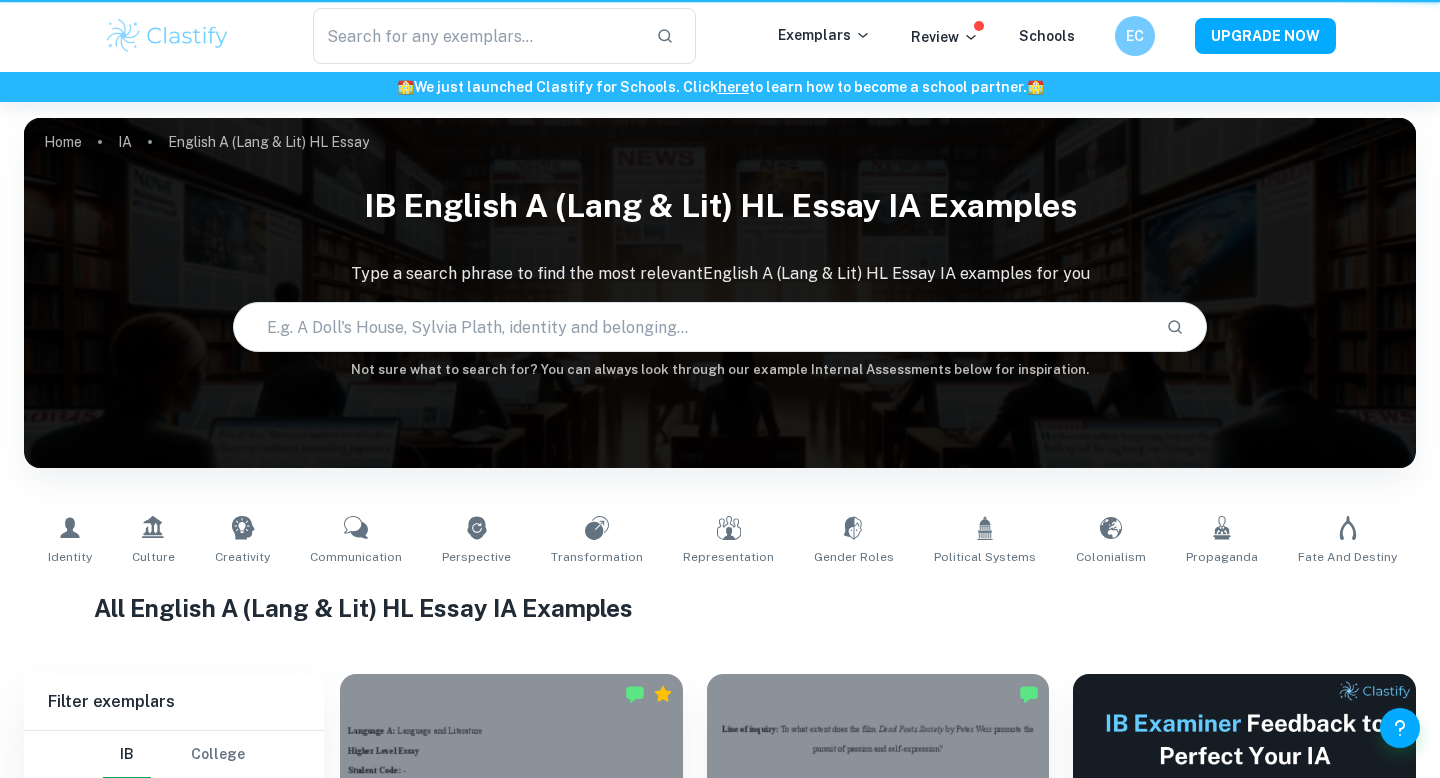 scroll, scrollTop: 537, scrollLeft: 0, axis: vertical 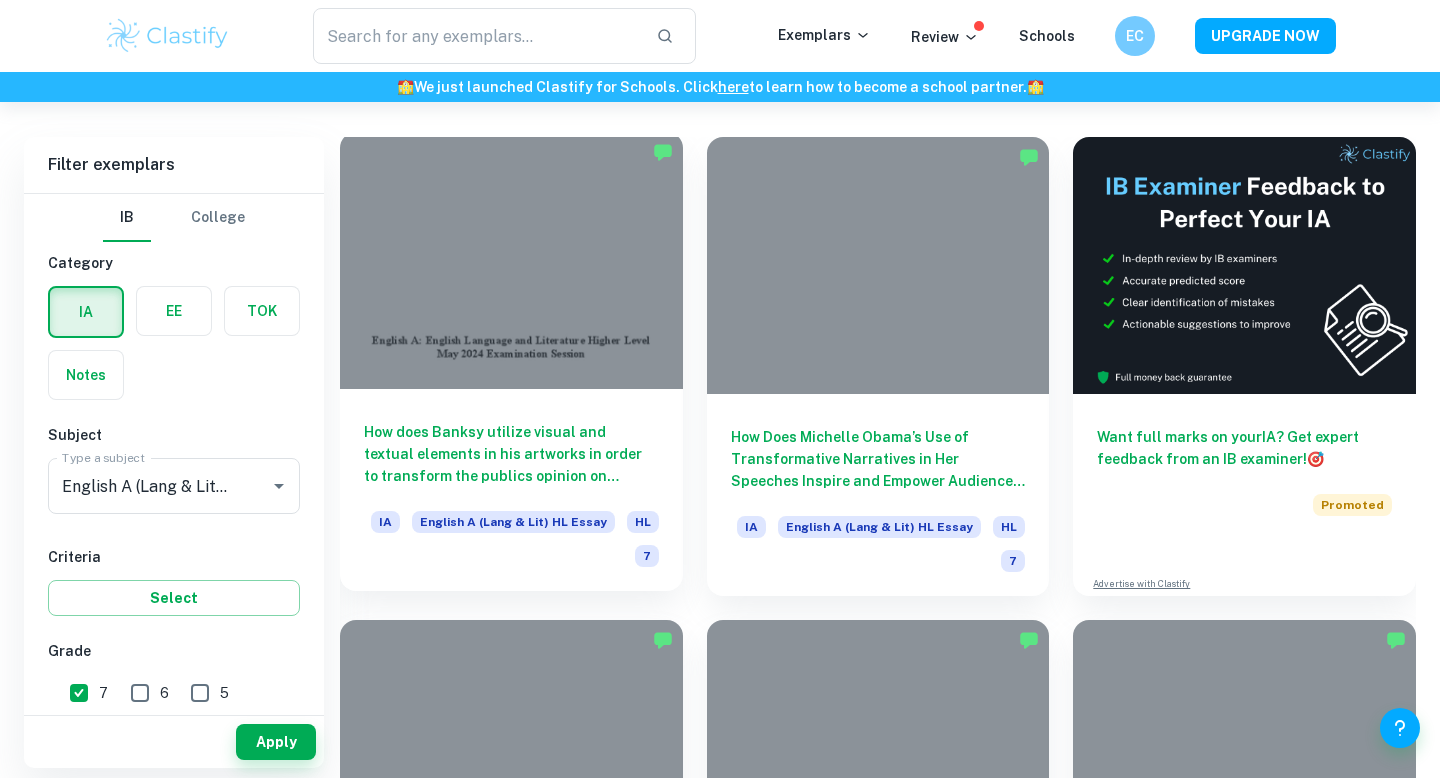 click on "How does Banksy utilize visual and textual elements in his artworks in order to transform the publics opinion on capitalisms prominence in modern-day society?" at bounding box center (511, 454) 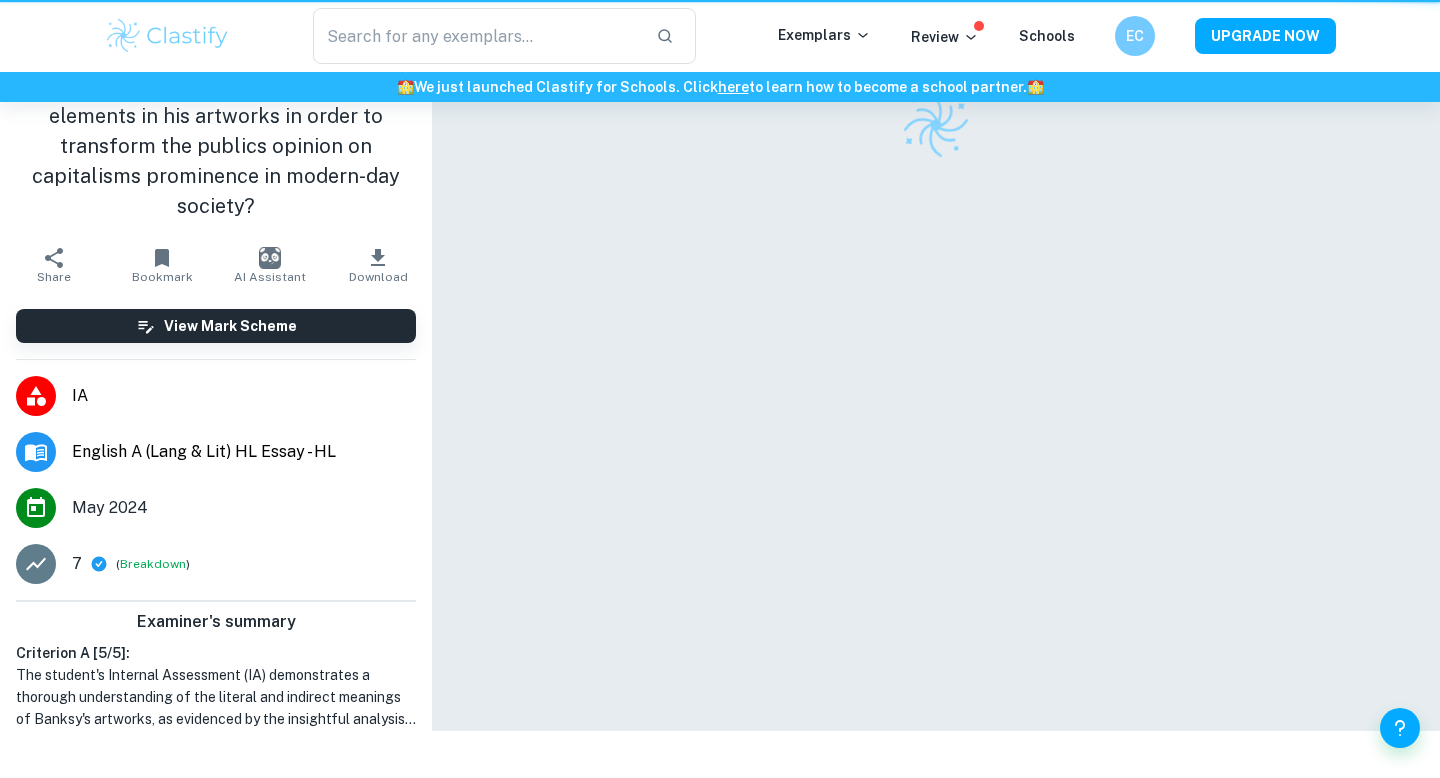 scroll, scrollTop: 0, scrollLeft: 0, axis: both 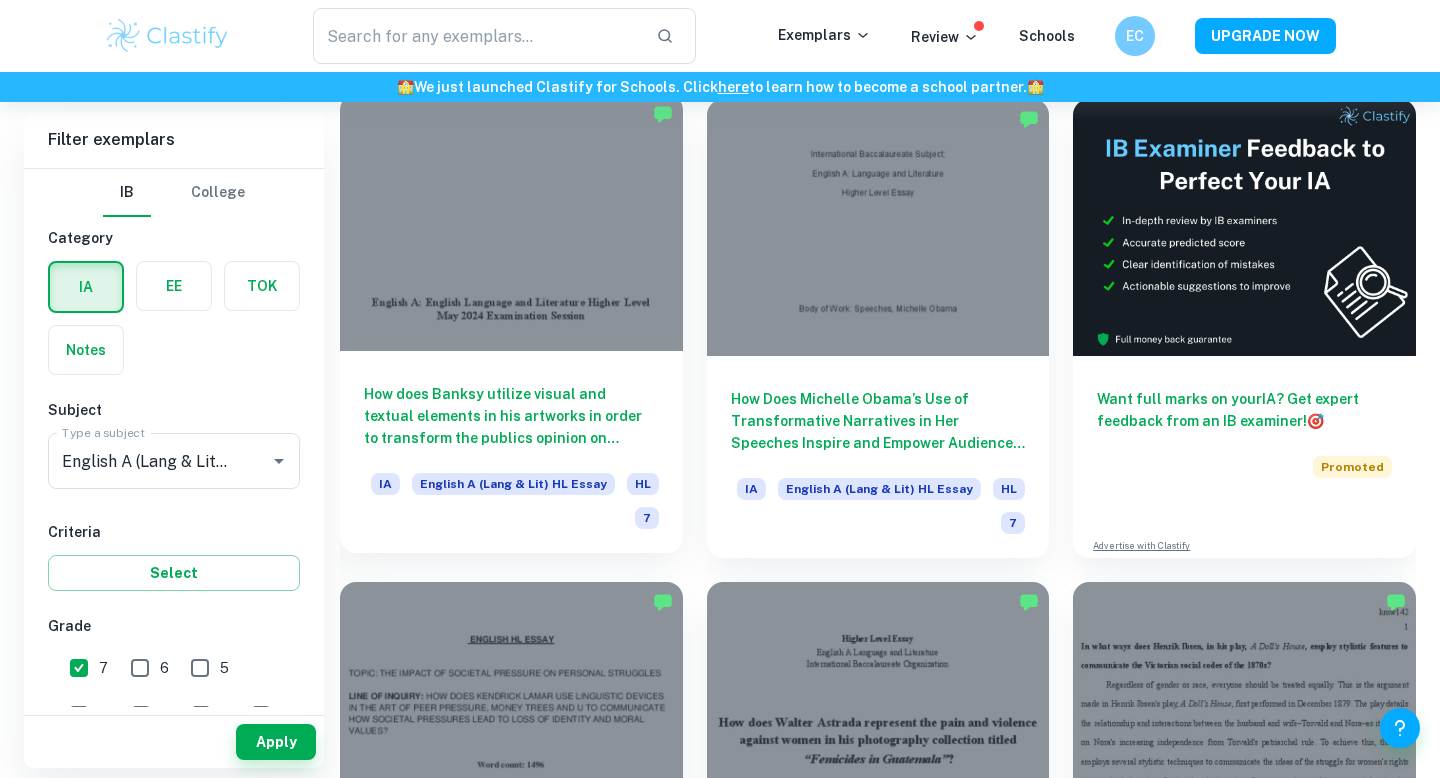 click on "How does Banksy utilize visual and textual elements in his artworks in order to transform the publics opinion on capitalisms prominence in modern-day society?" at bounding box center [511, 416] 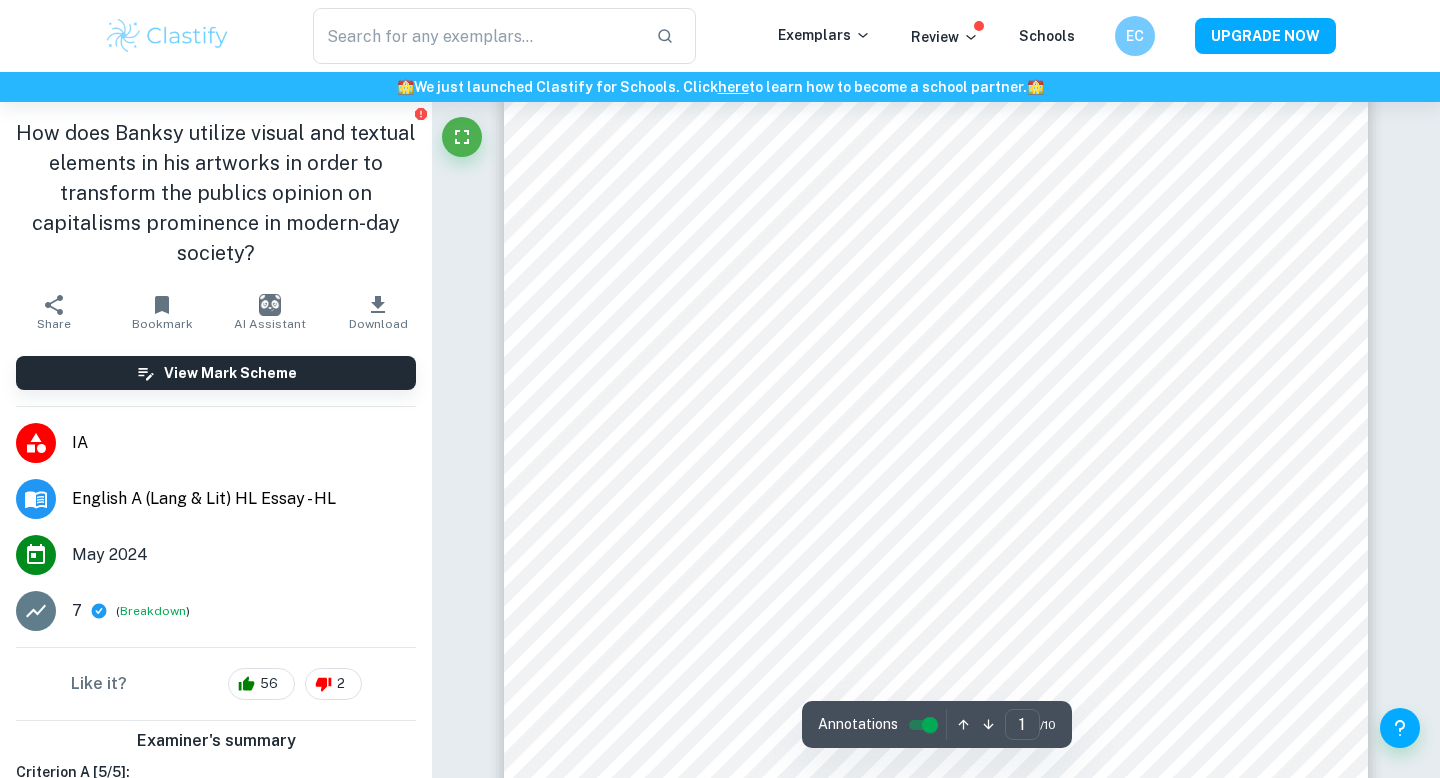 scroll, scrollTop: 198, scrollLeft: 0, axis: vertical 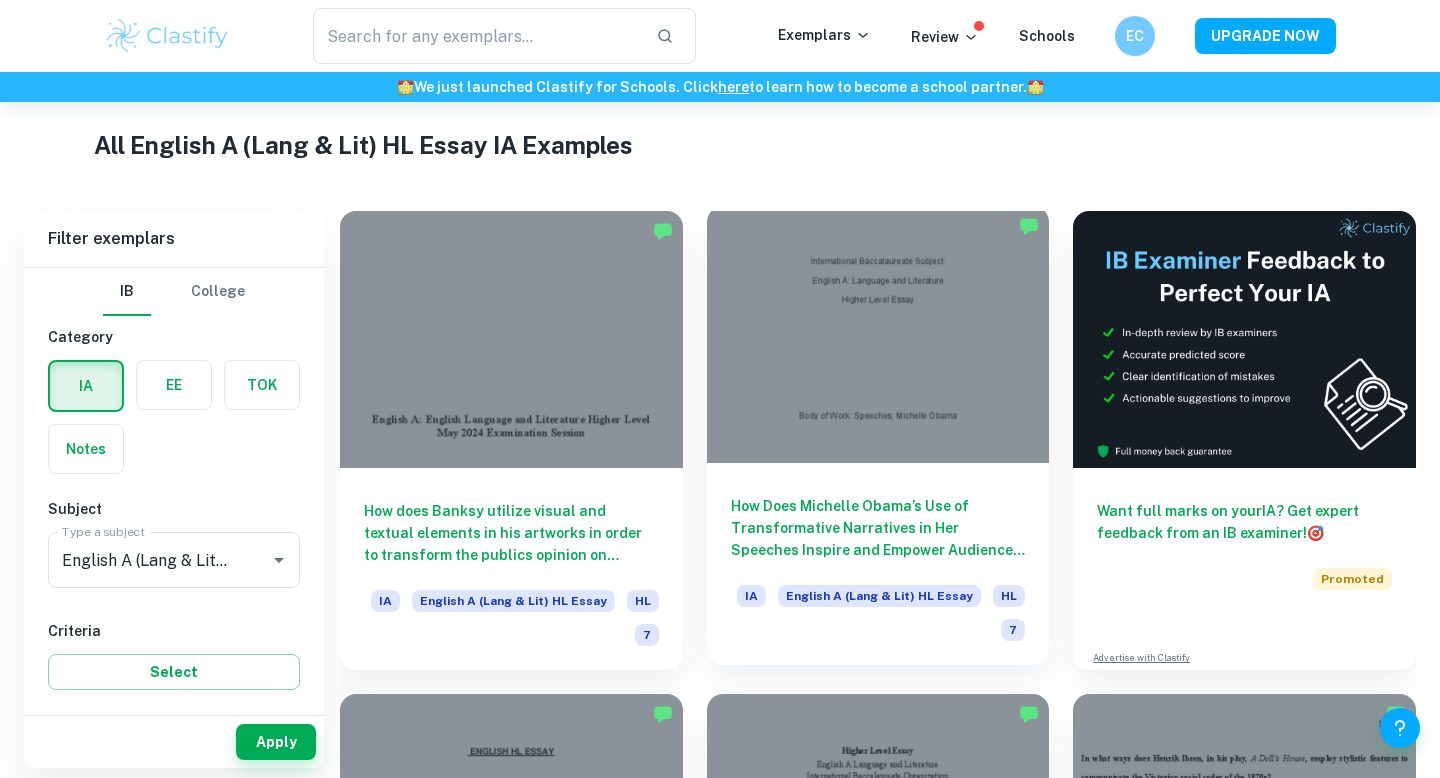 click on "How Does Michelle Obama’s Use of Transformative Narratives in Her Speeches Inspire and Empower Audience to Affect Personal and Societal Change?" at bounding box center [878, 528] 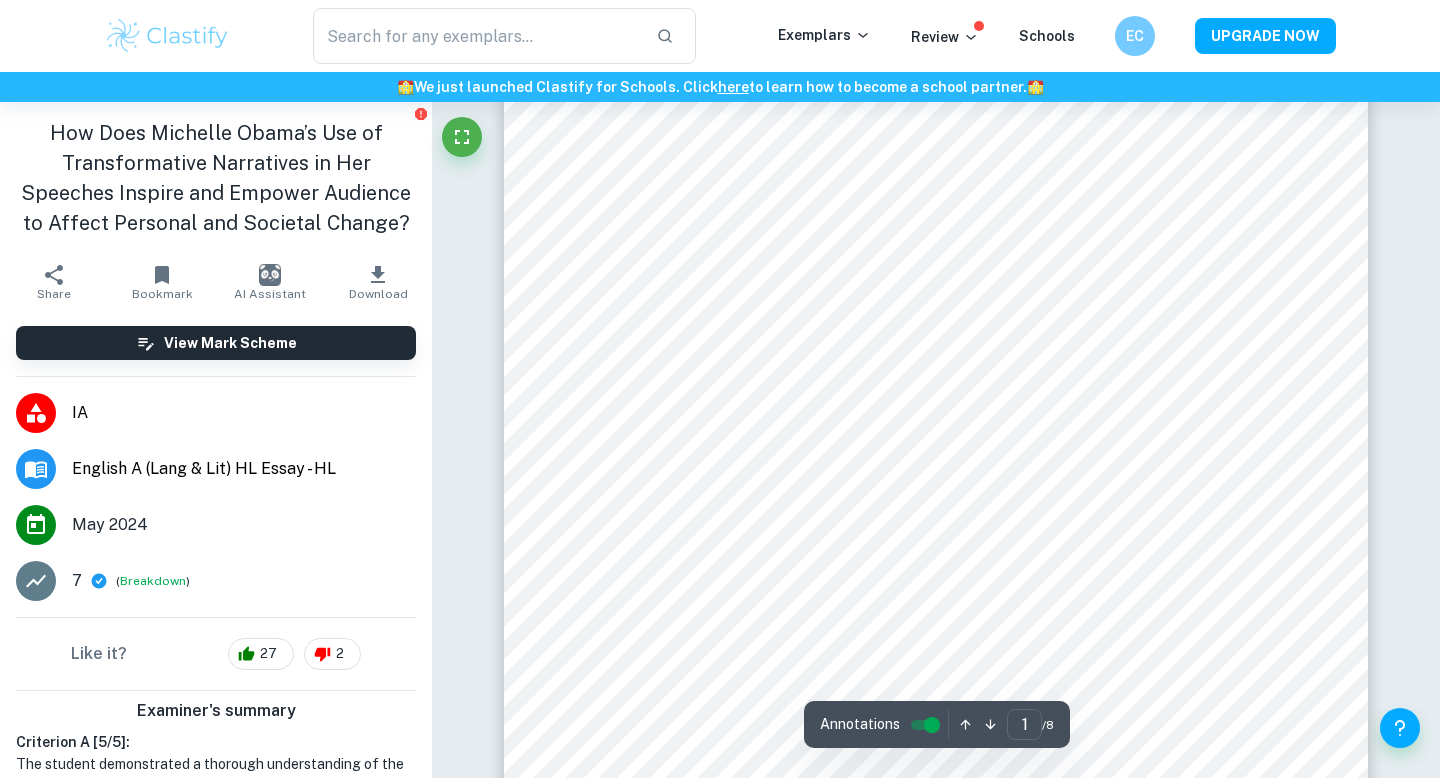 scroll, scrollTop: 239, scrollLeft: 0, axis: vertical 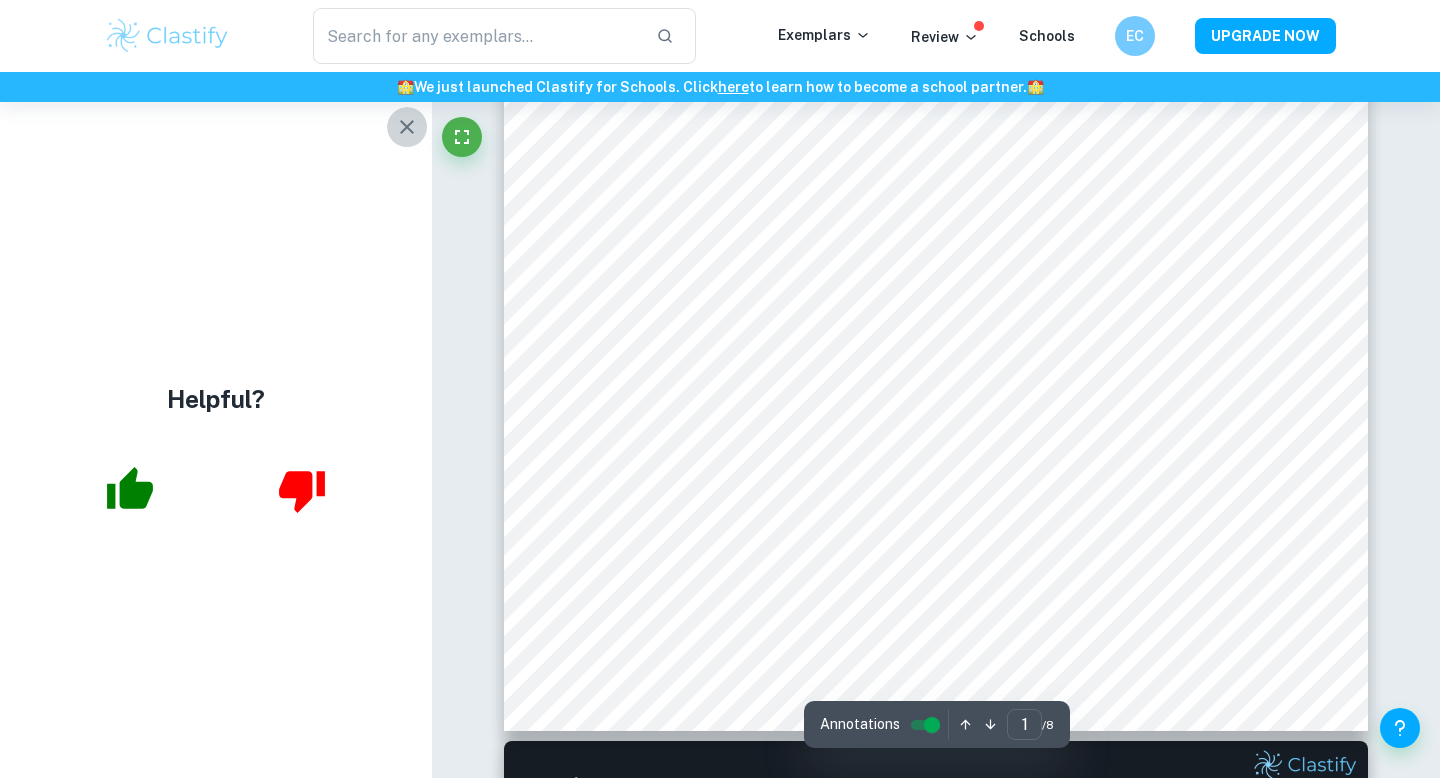 click 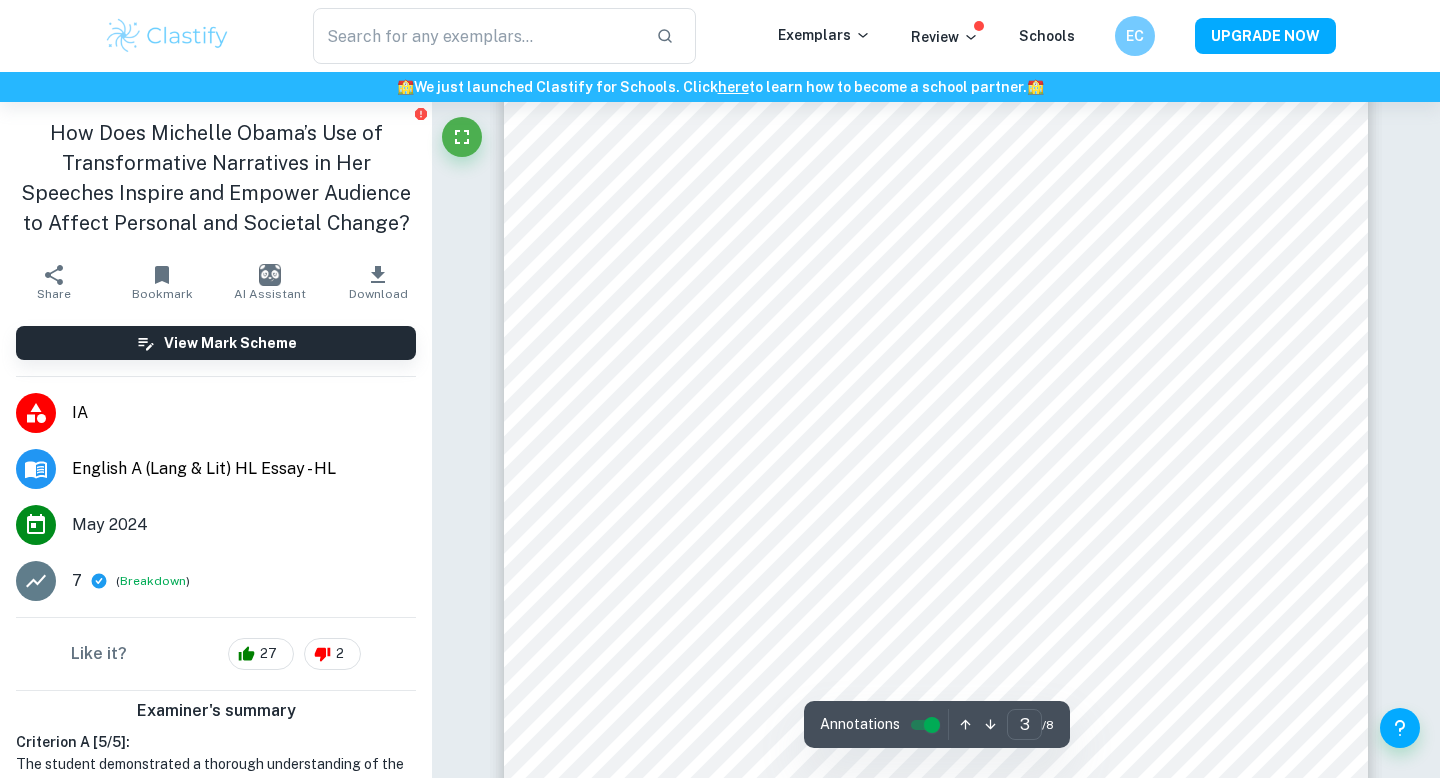 scroll, scrollTop: 2883, scrollLeft: 0, axis: vertical 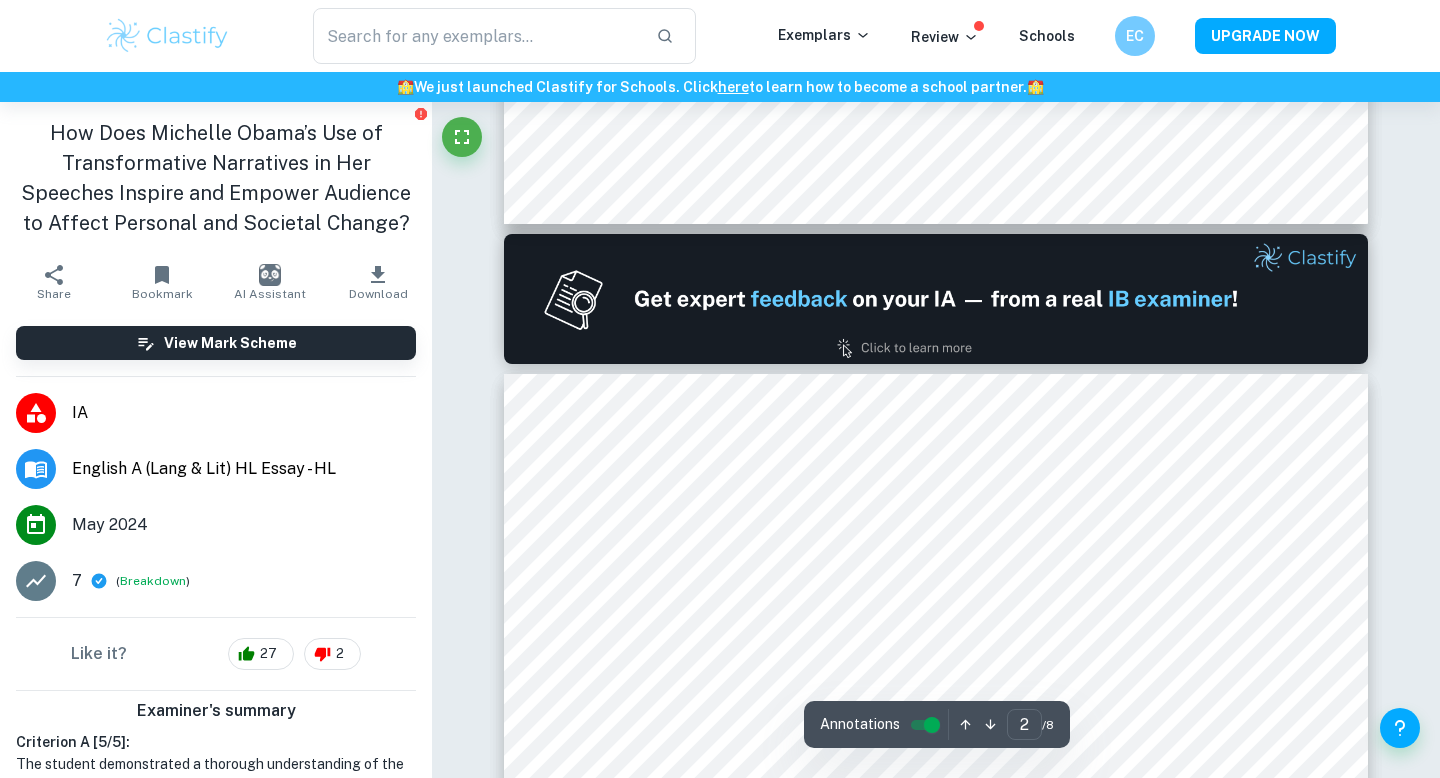 type on "1" 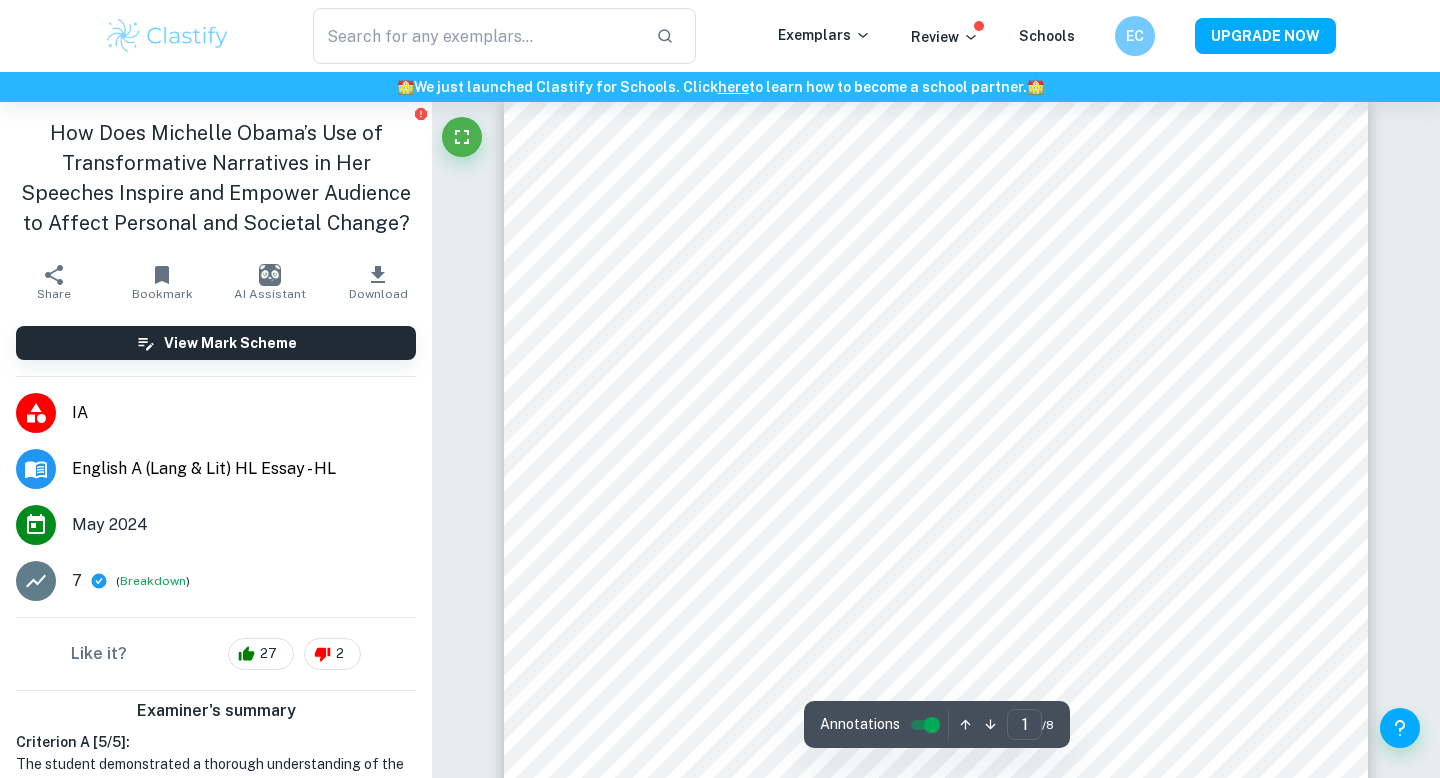 scroll, scrollTop: 27, scrollLeft: 0, axis: vertical 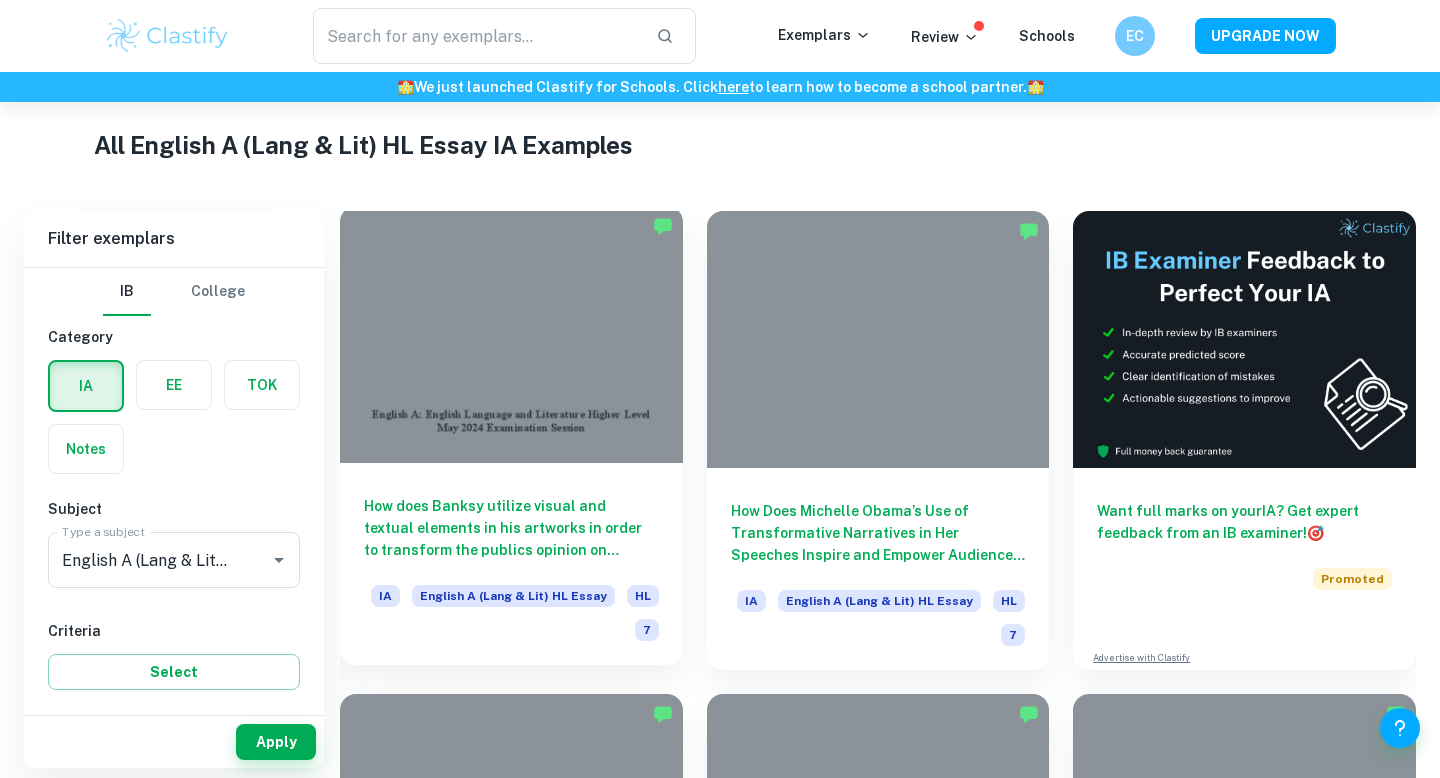 click on "How does Banksy utilize visual and textual elements in his artworks in order to transform the publics opinion on capitalisms prominence in modern-day society?" at bounding box center (511, 528) 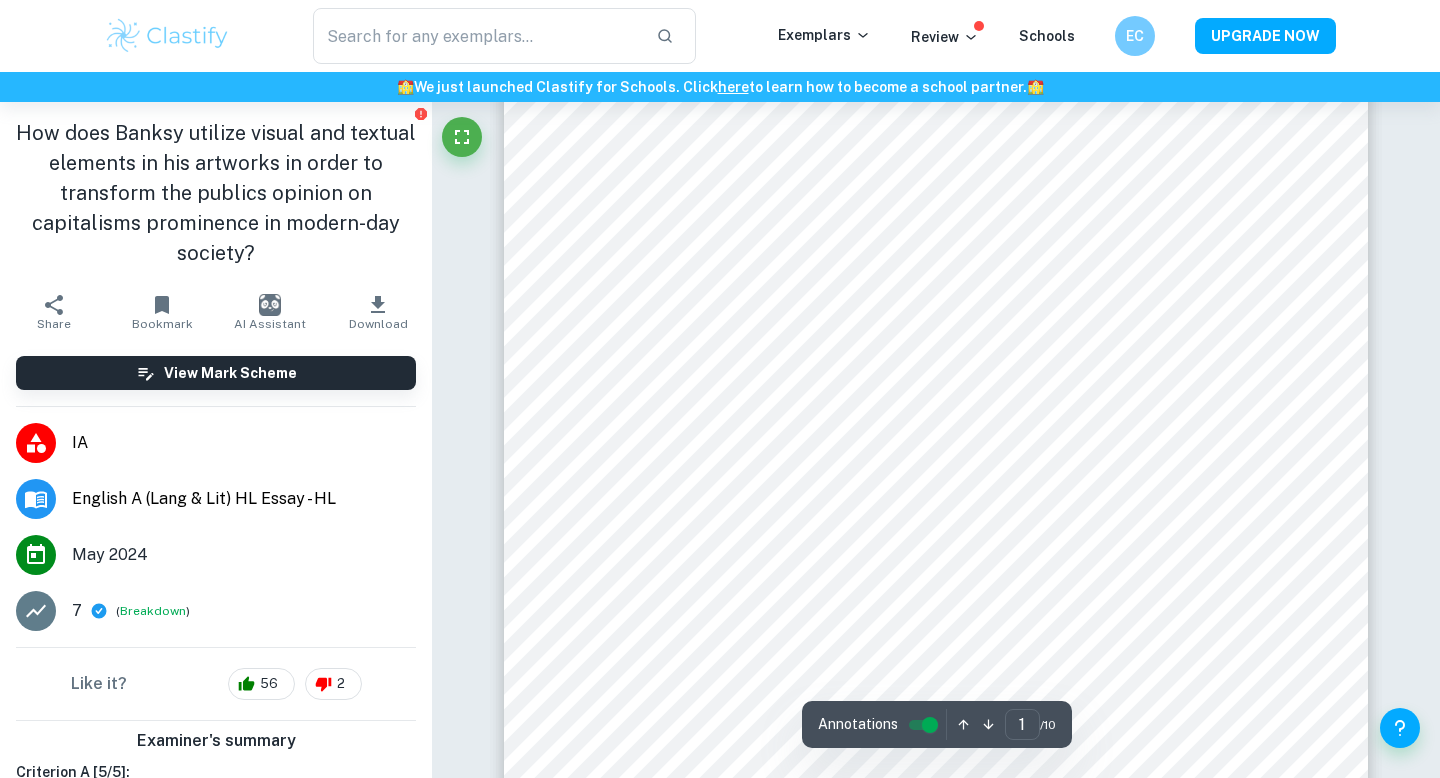 scroll, scrollTop: 130, scrollLeft: 0, axis: vertical 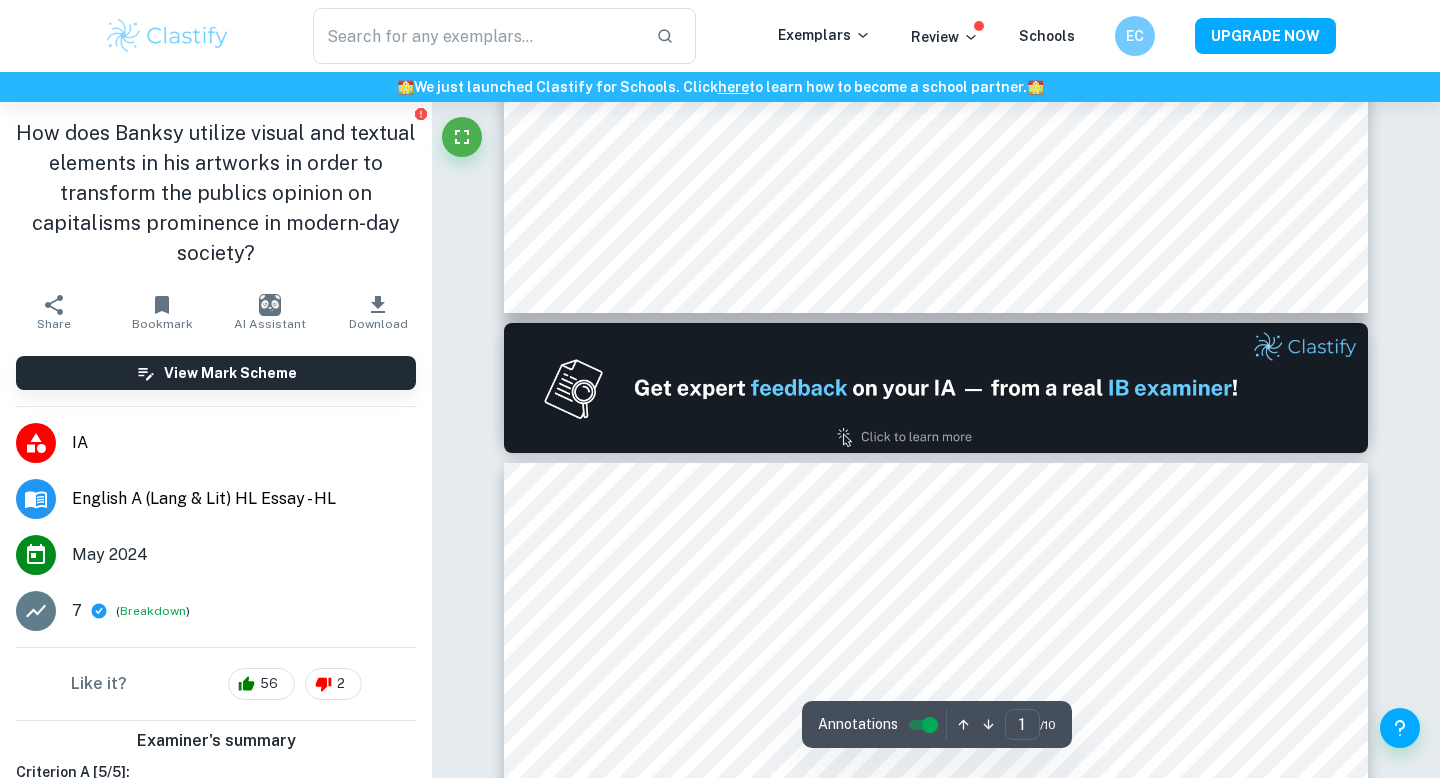 type on "2" 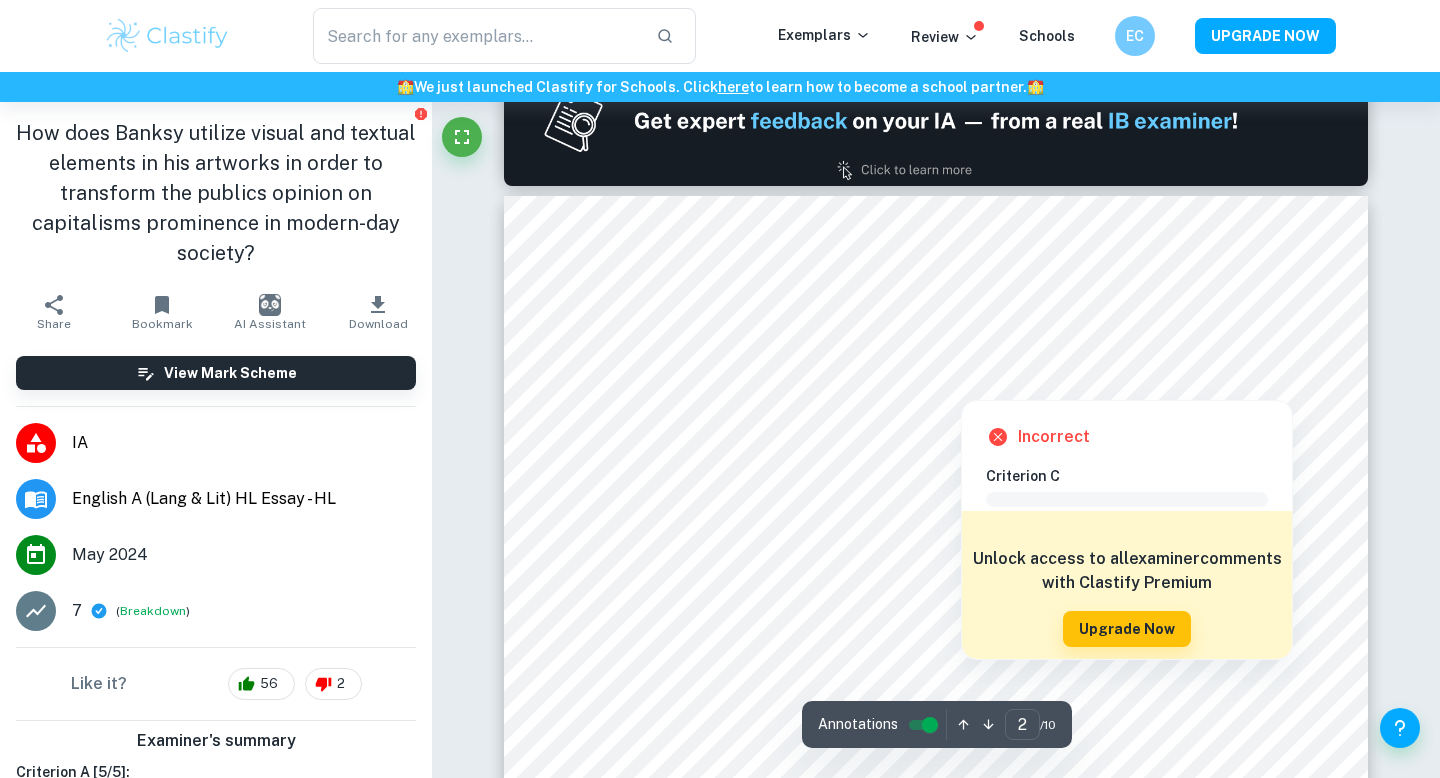 scroll, scrollTop: 1198, scrollLeft: 0, axis: vertical 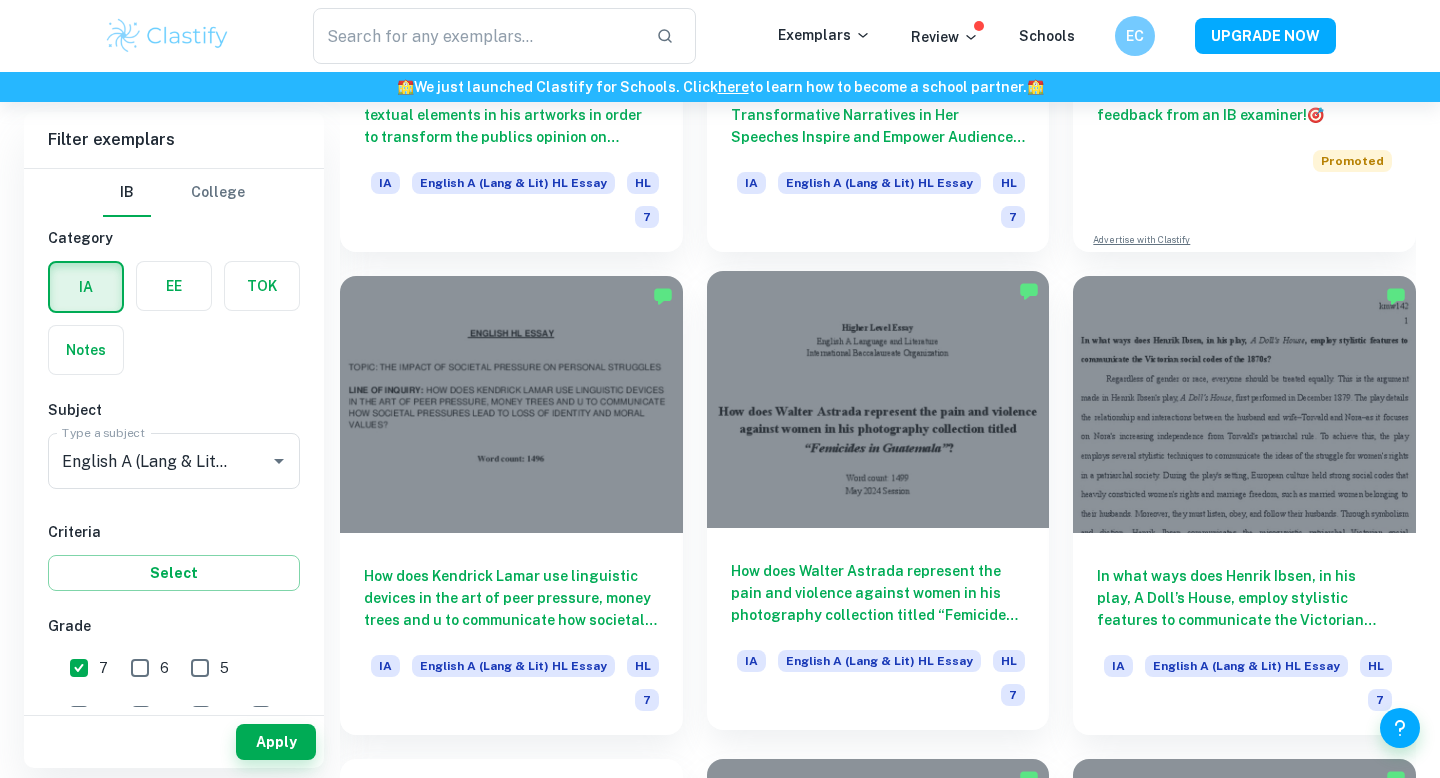 click on "How does Walter Astrada represent the pain and violence against women in his photography collection titled  “Femicides in Guatemala”?" at bounding box center (878, 593) 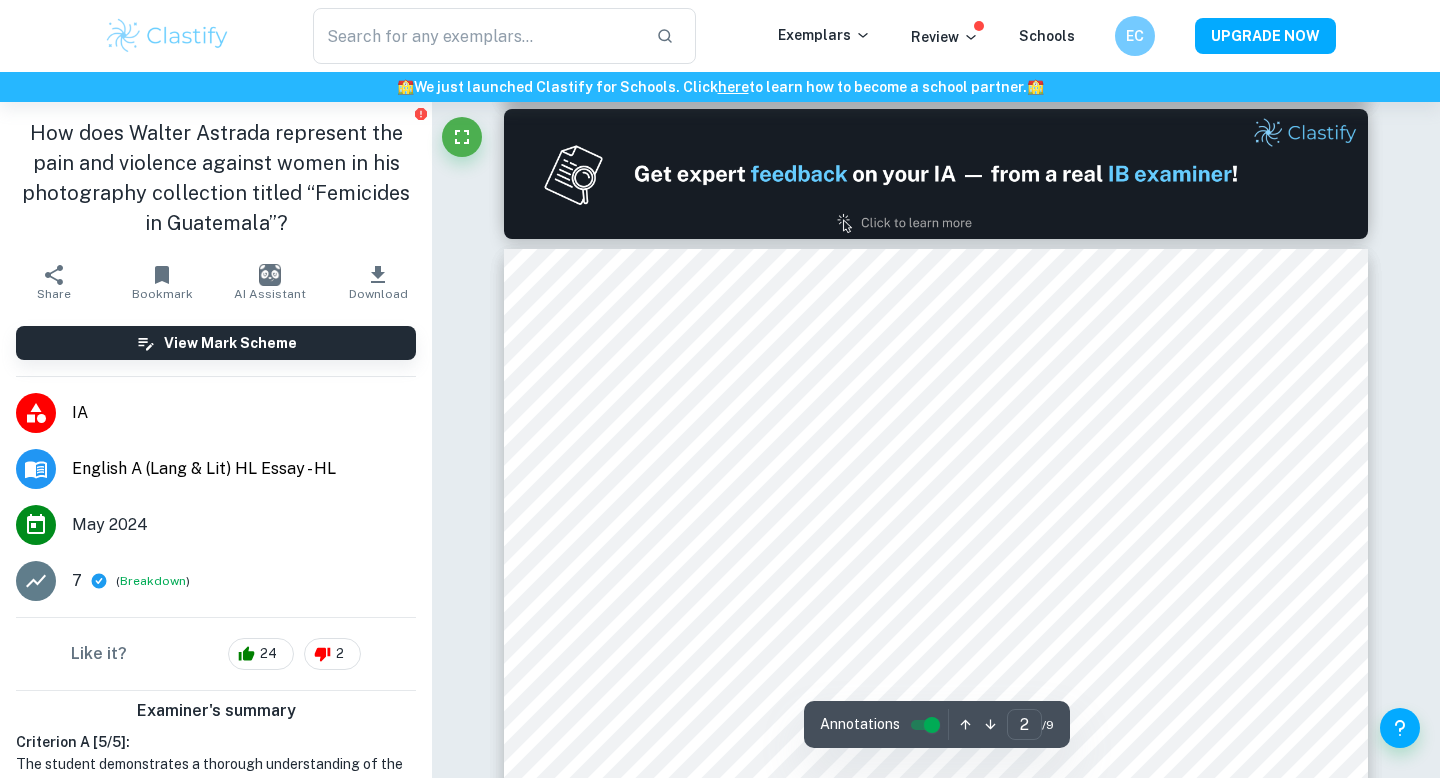 scroll, scrollTop: 1081, scrollLeft: 0, axis: vertical 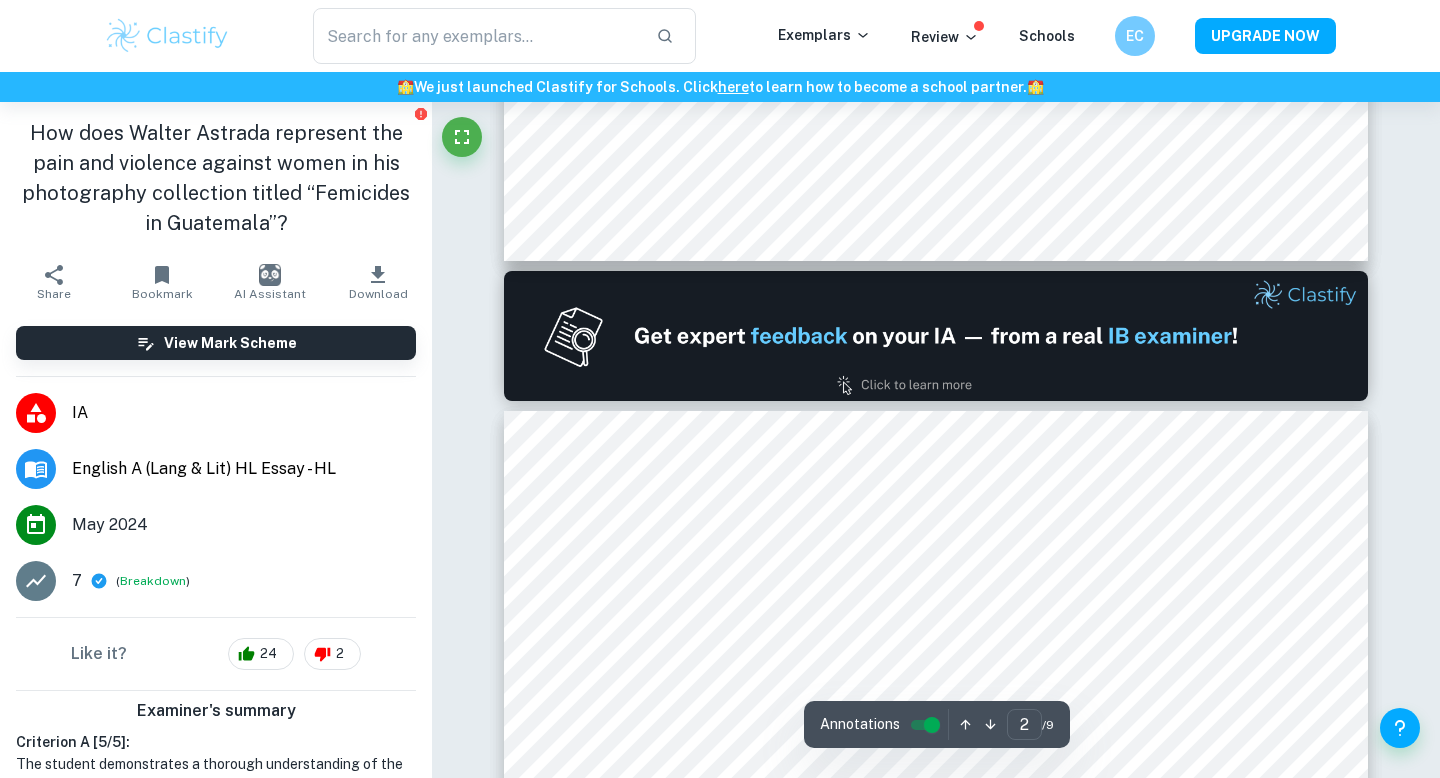 type on "1" 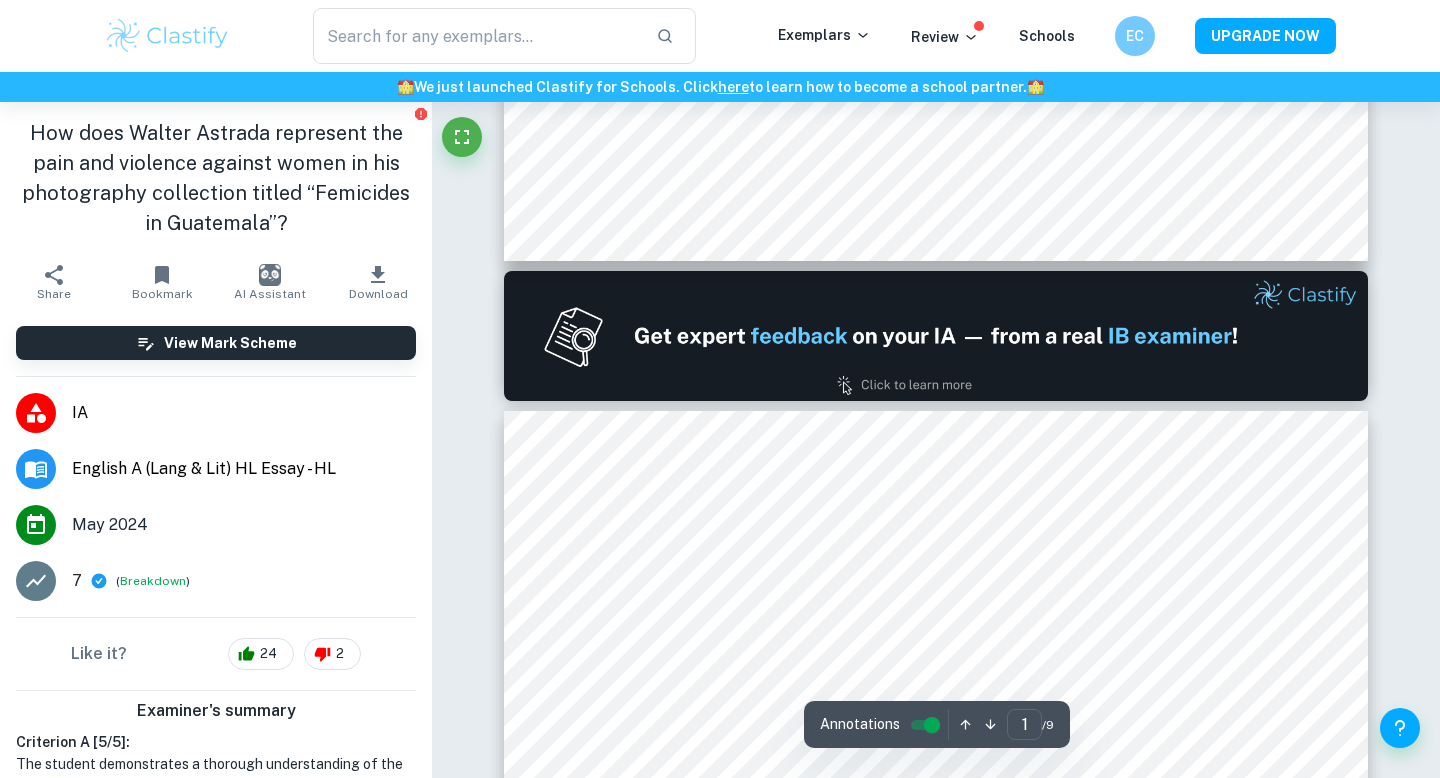 scroll, scrollTop: 0, scrollLeft: 0, axis: both 